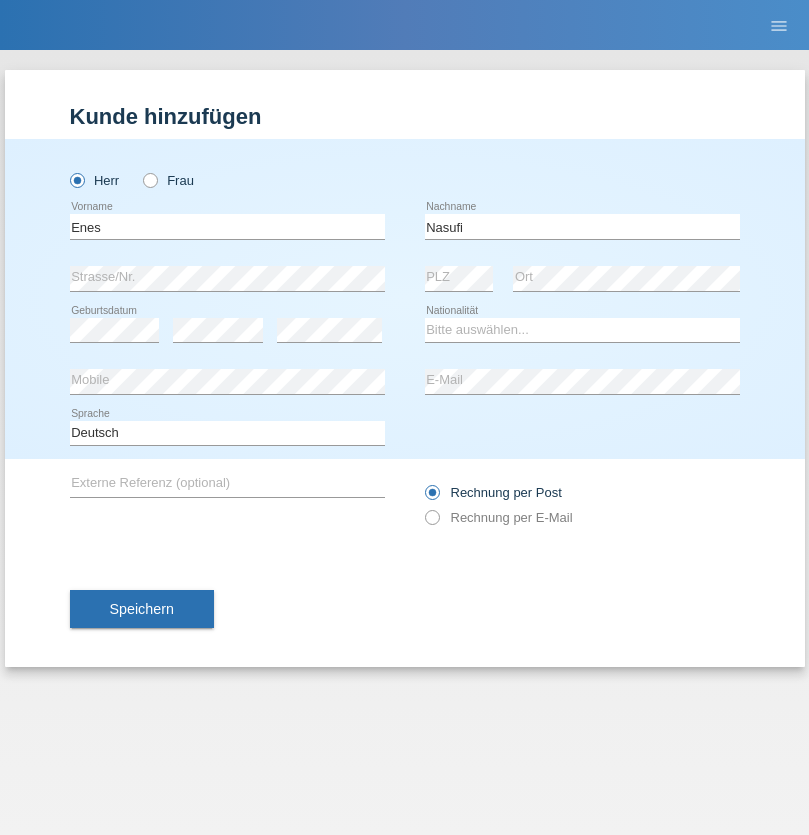 scroll, scrollTop: 0, scrollLeft: 0, axis: both 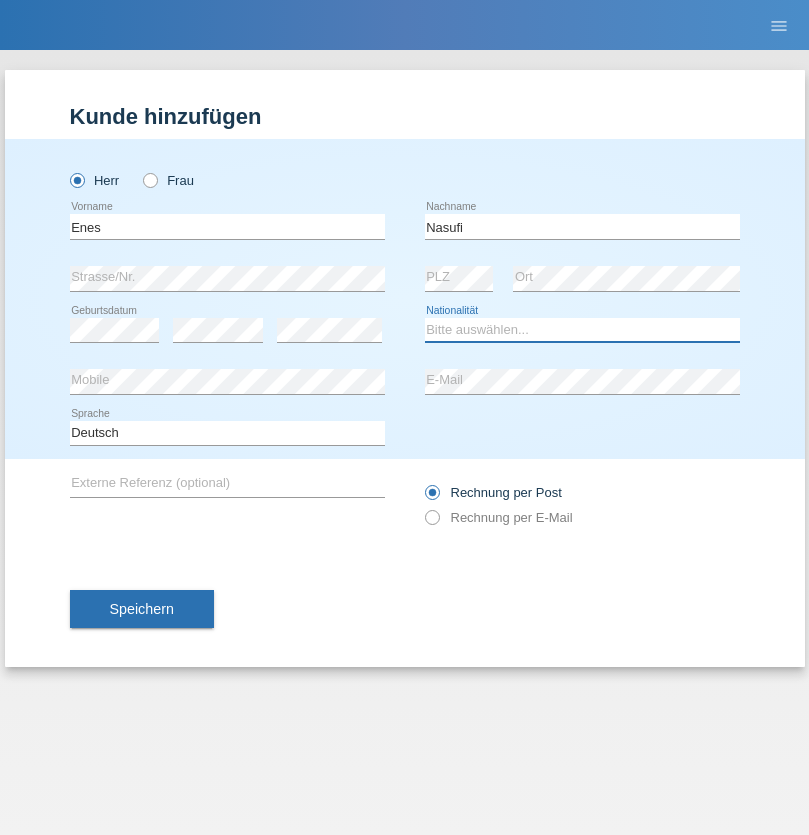 select on "CH" 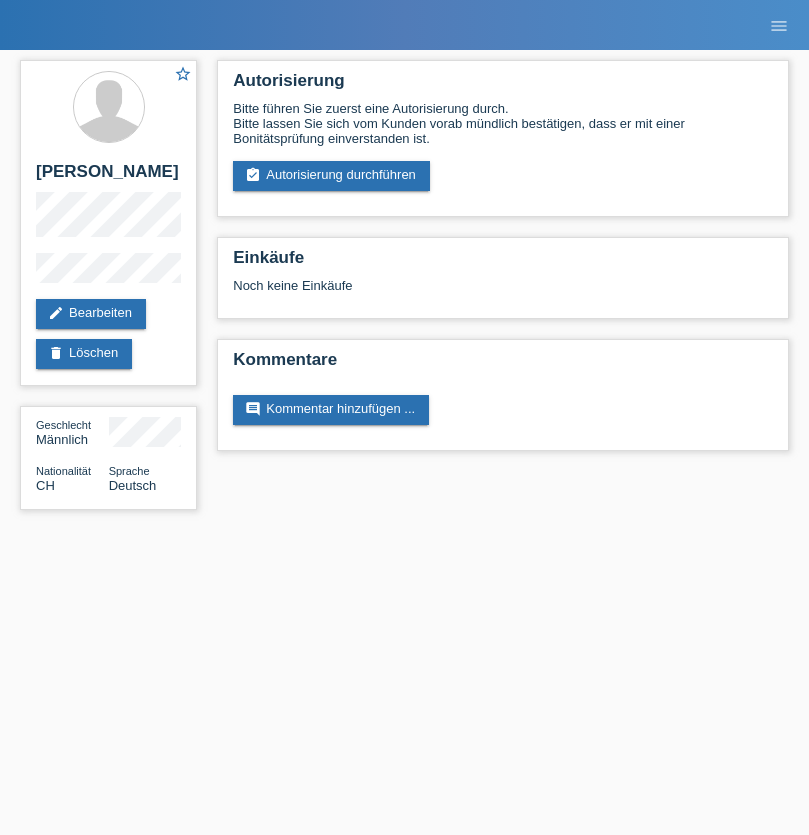 scroll, scrollTop: 0, scrollLeft: 0, axis: both 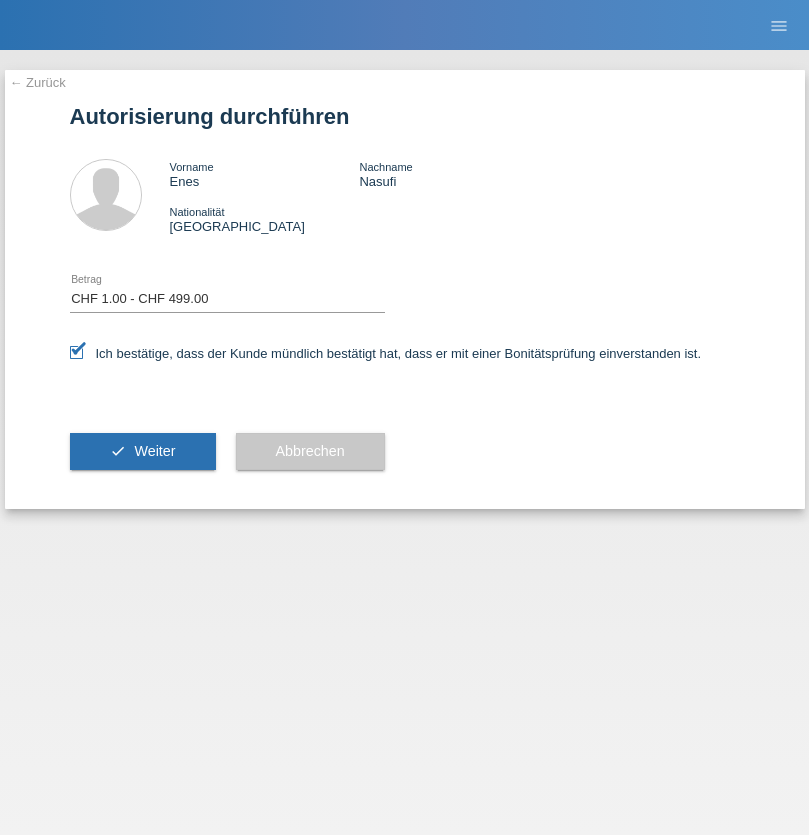 select on "1" 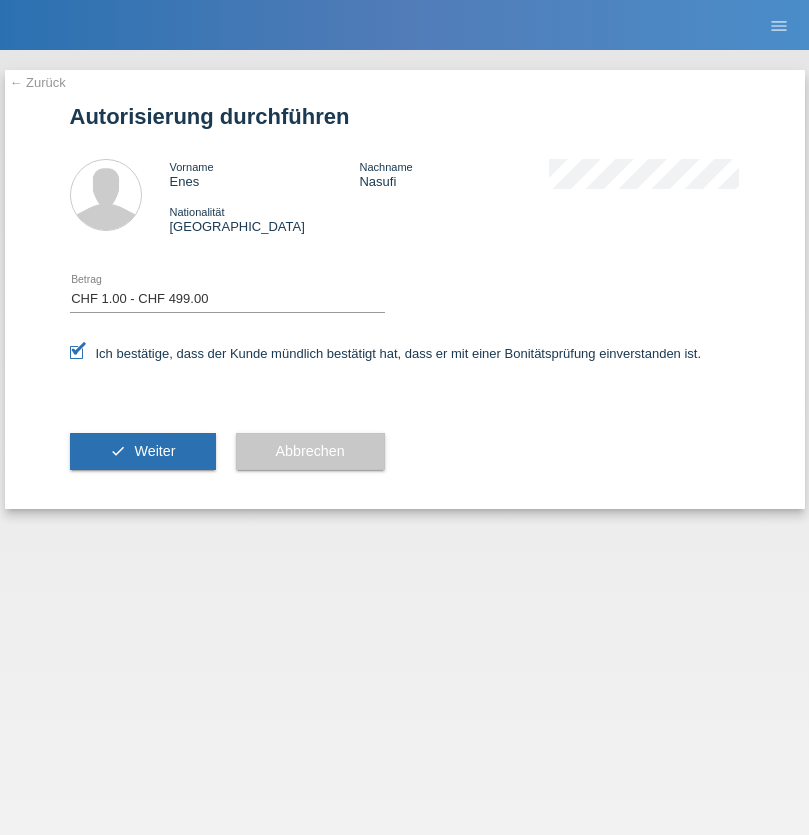 scroll, scrollTop: 0, scrollLeft: 0, axis: both 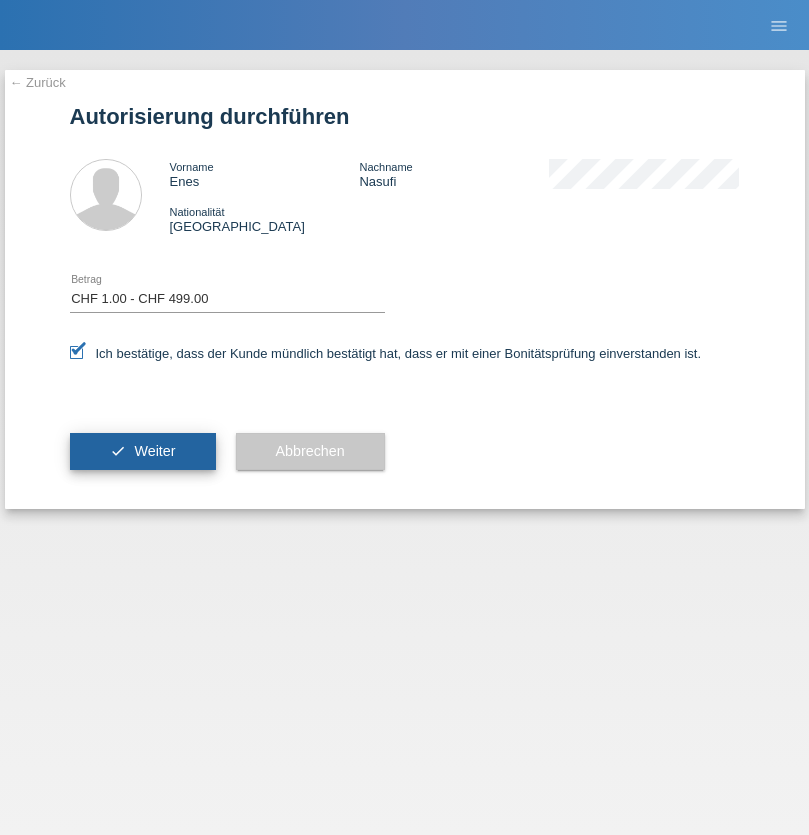 click on "Weiter" at bounding box center [154, 451] 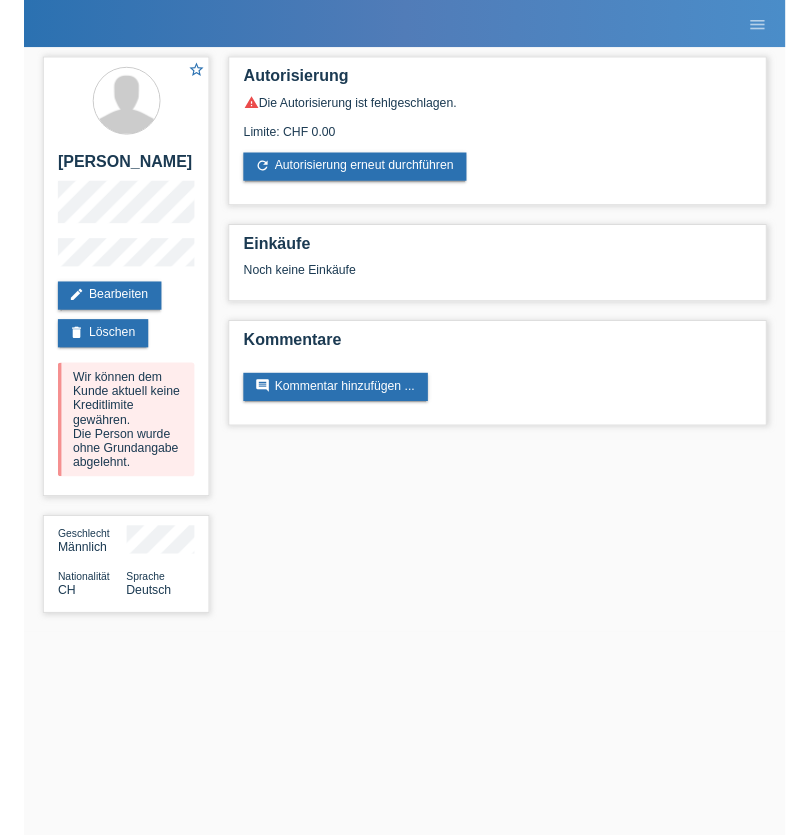 scroll, scrollTop: 0, scrollLeft: 0, axis: both 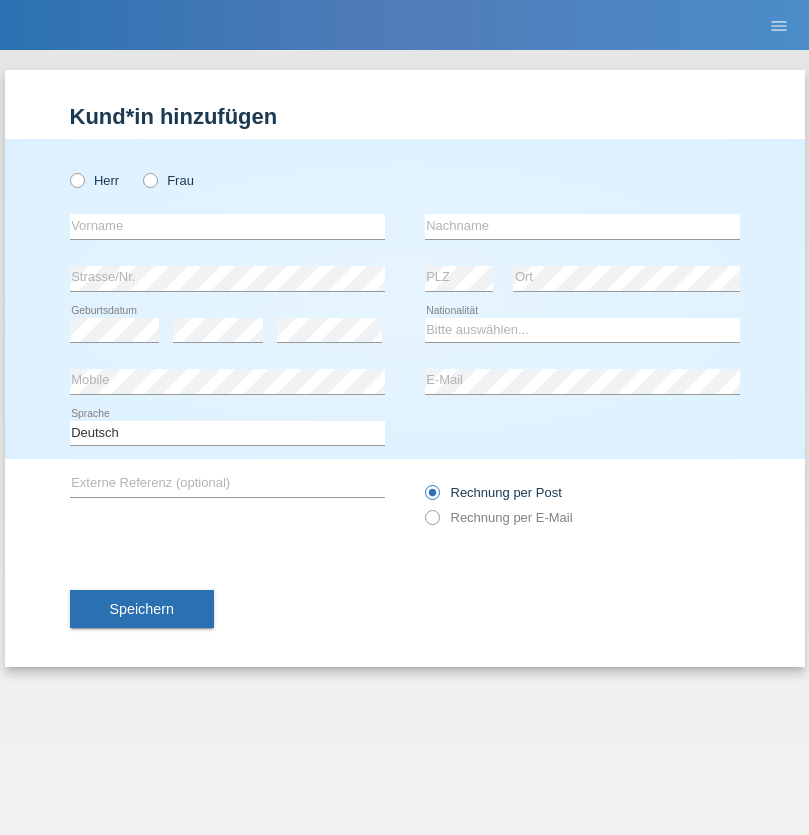 radio on "true" 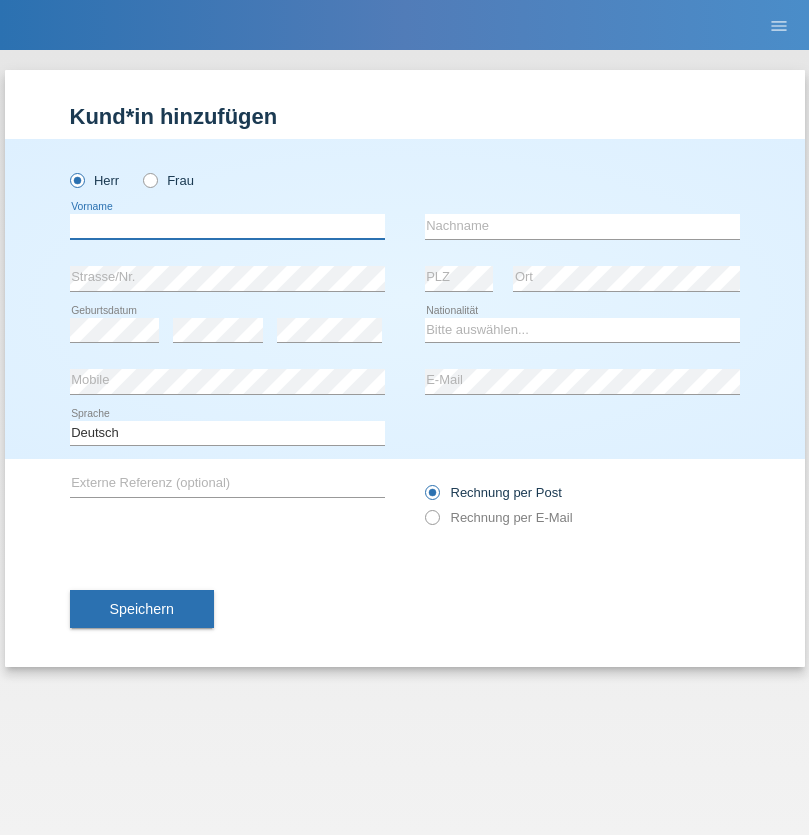 click at bounding box center (227, 226) 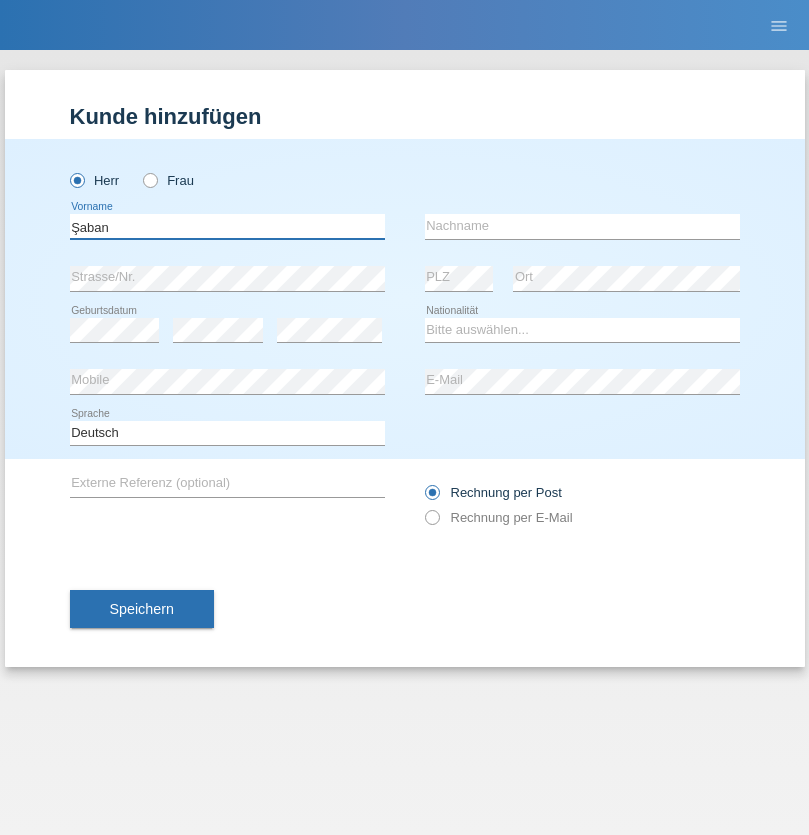 type on "Şaban" 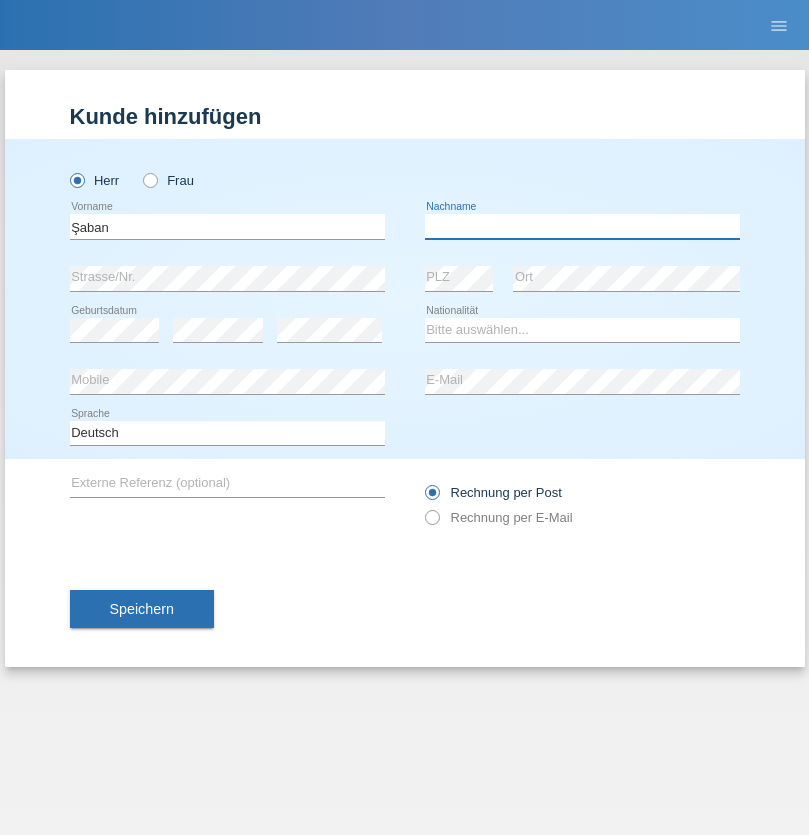 click at bounding box center (582, 226) 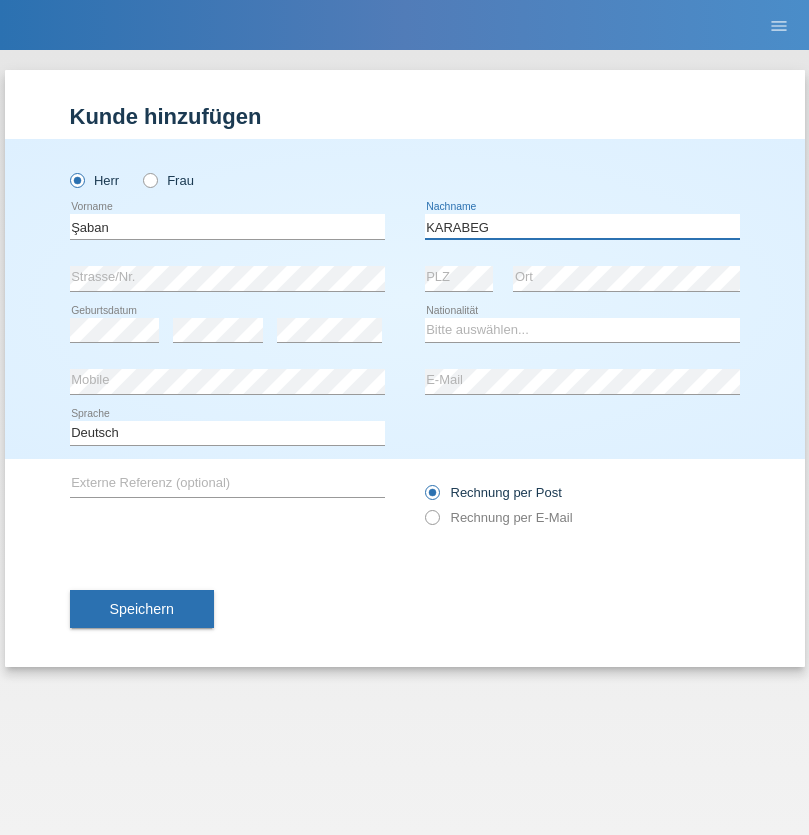 type on "KARABEG" 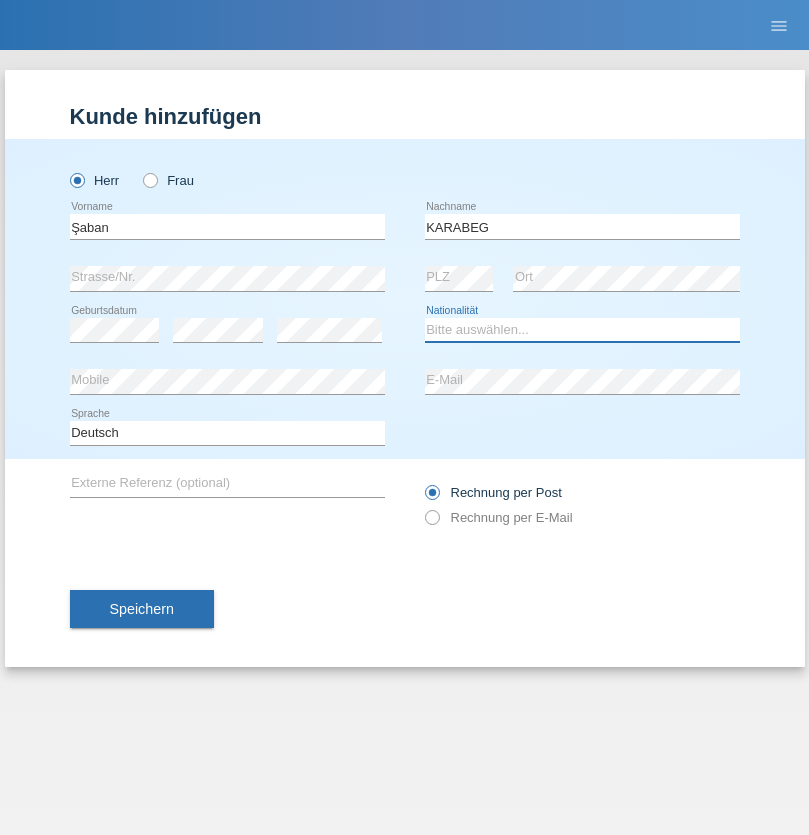 select on "TR" 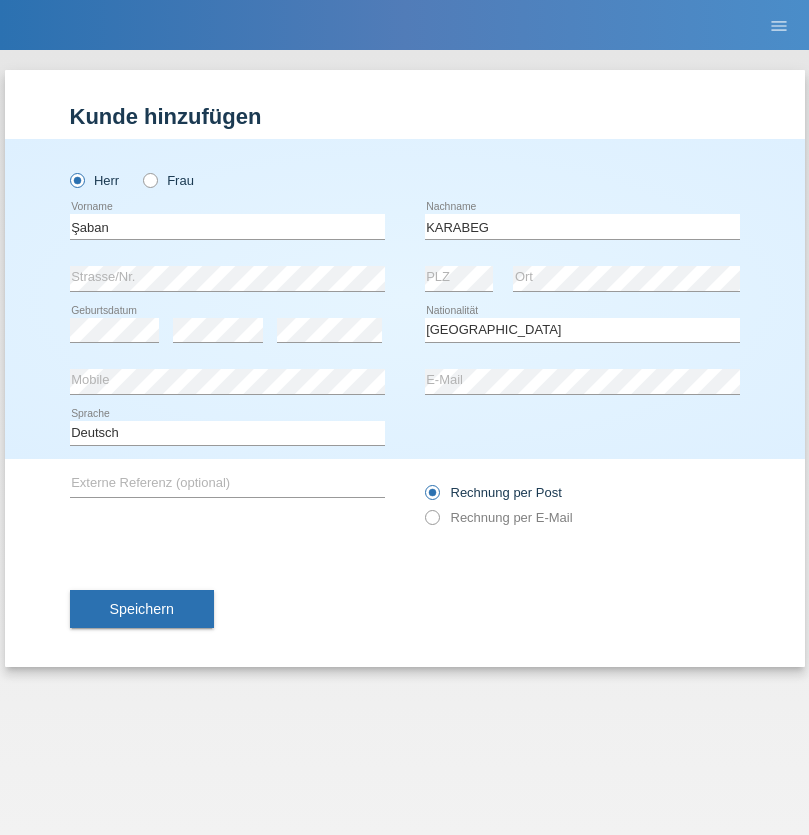 select on "C" 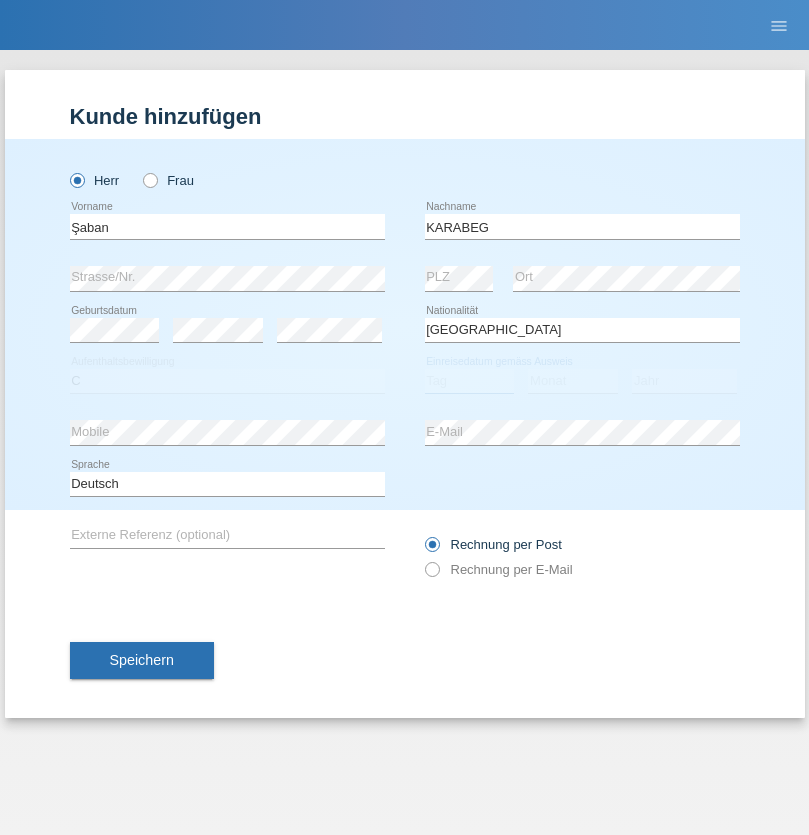 select on "25" 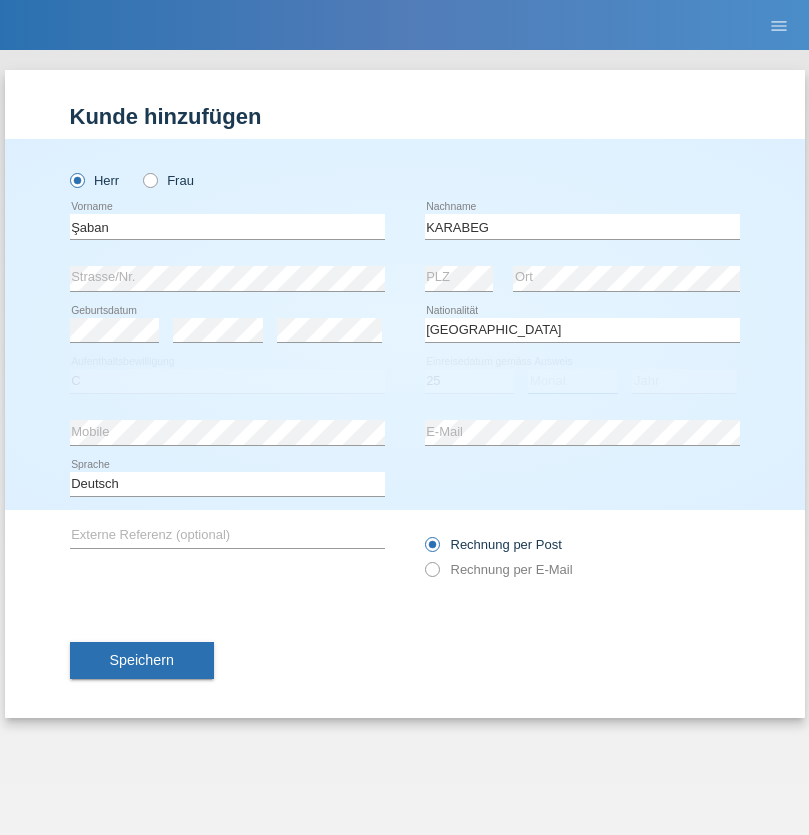 select on "09" 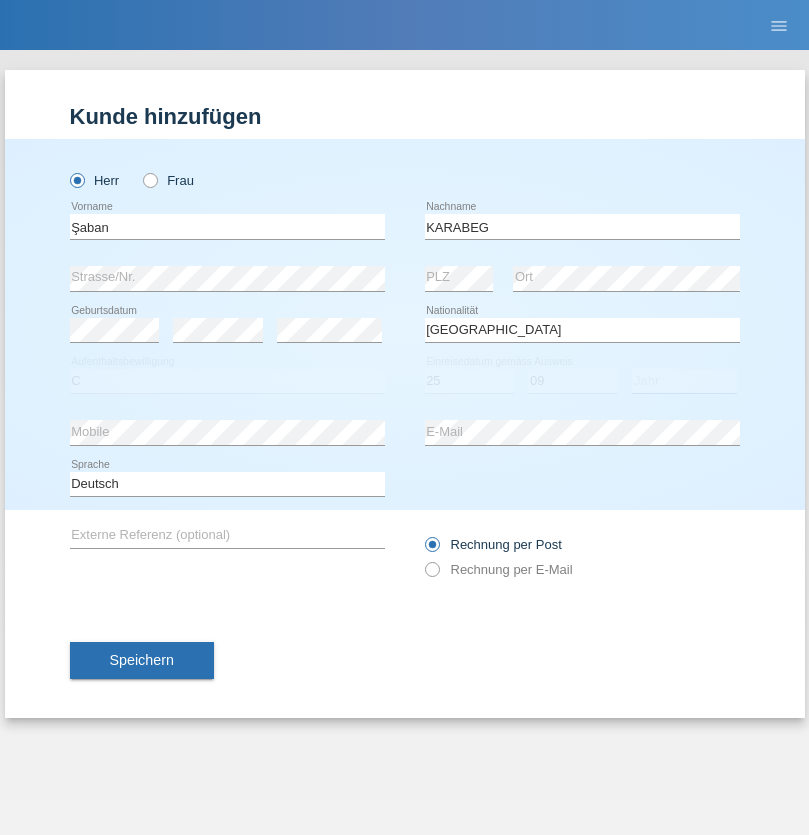 select on "2021" 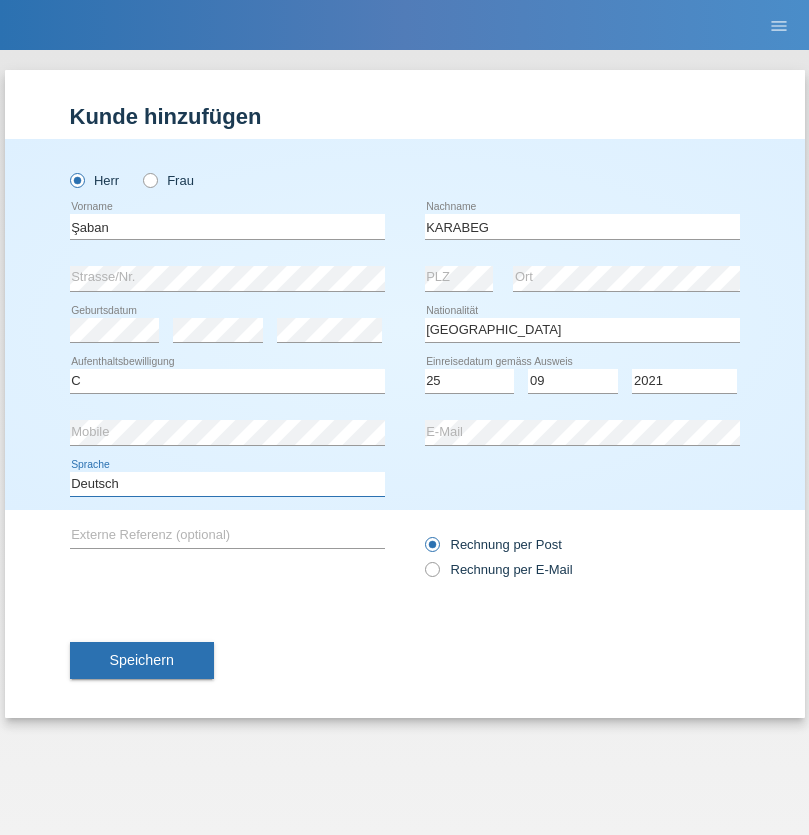 select on "en" 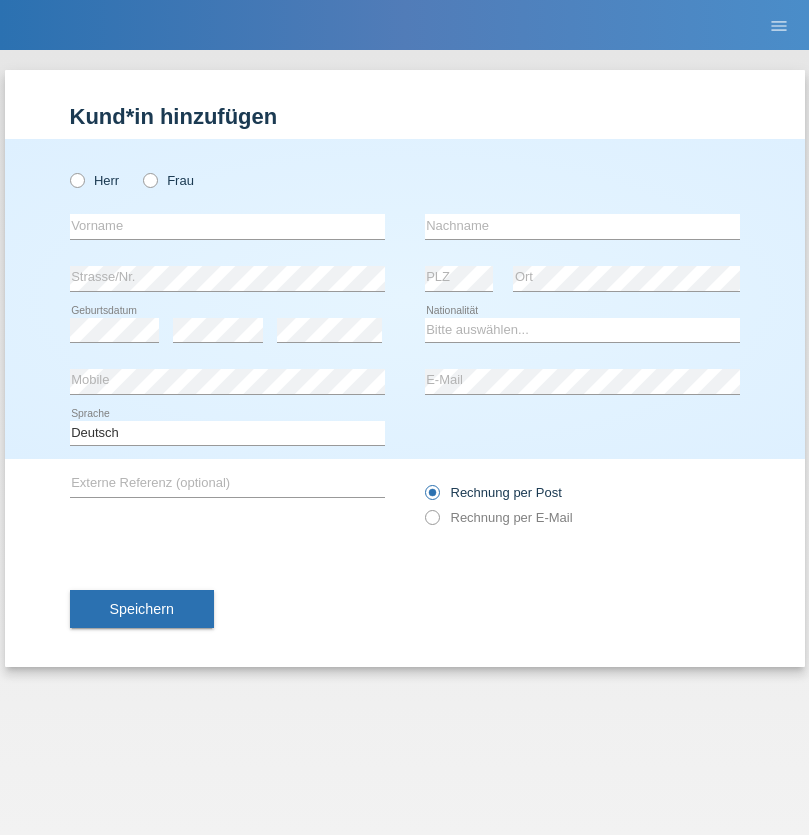 scroll, scrollTop: 0, scrollLeft: 0, axis: both 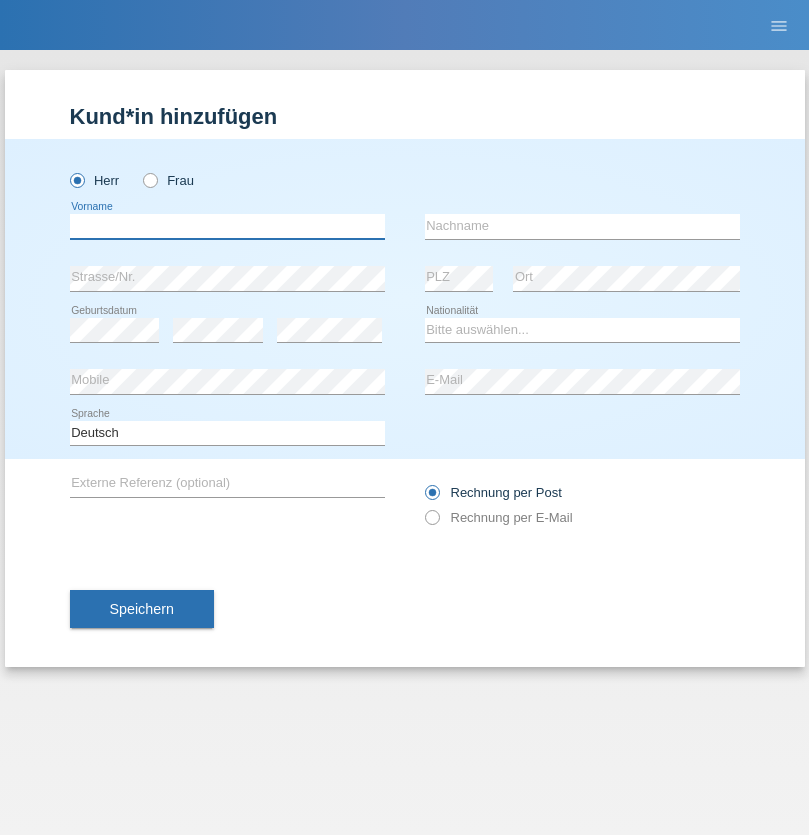 click at bounding box center (227, 226) 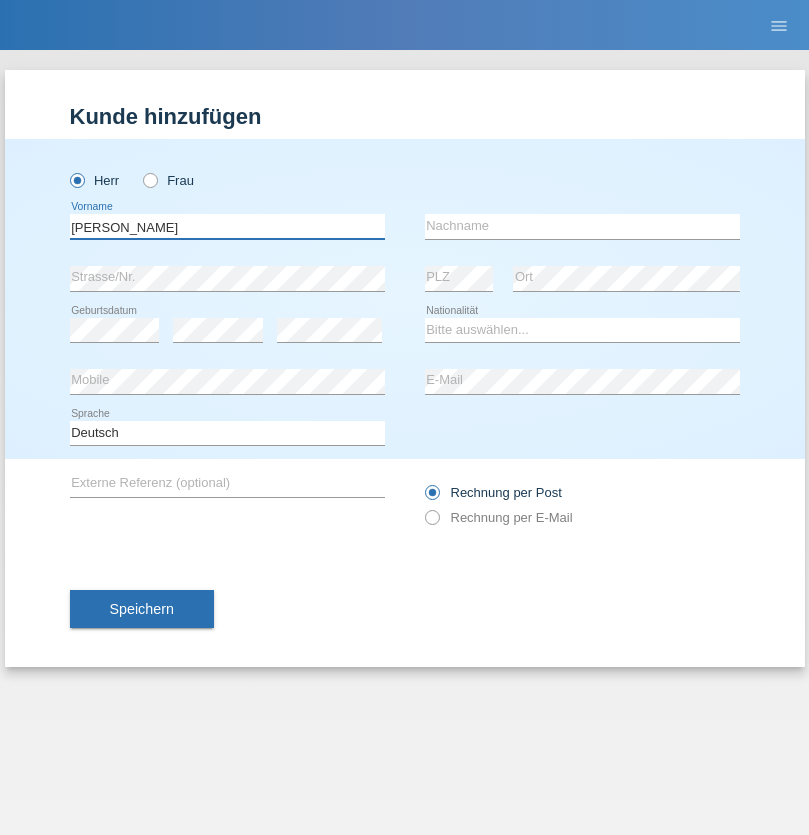type on "Janior francisco" 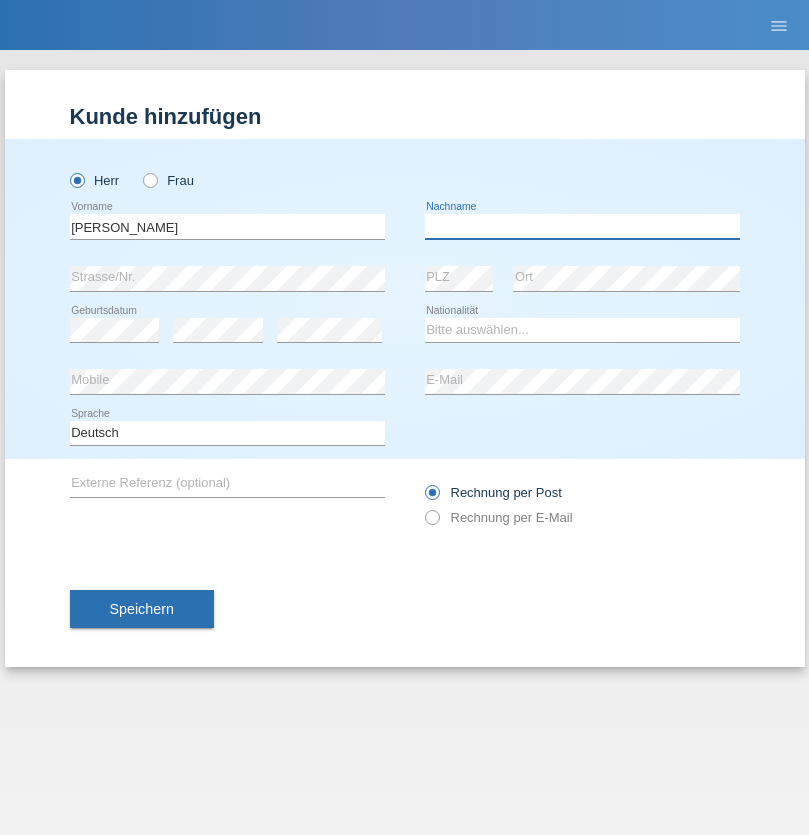 click at bounding box center [582, 226] 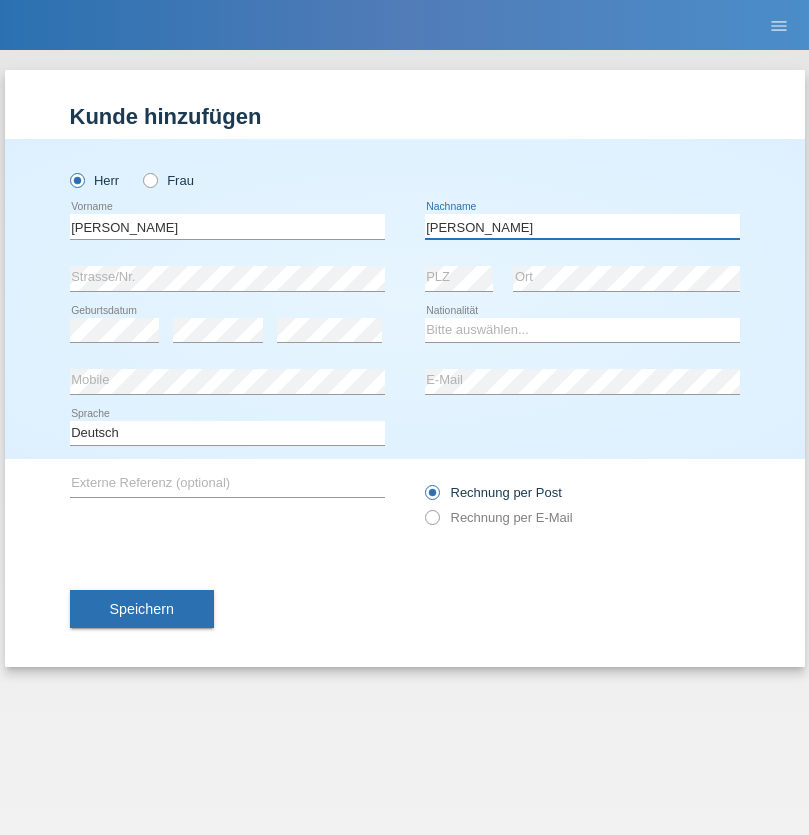 type on "Romero romero" 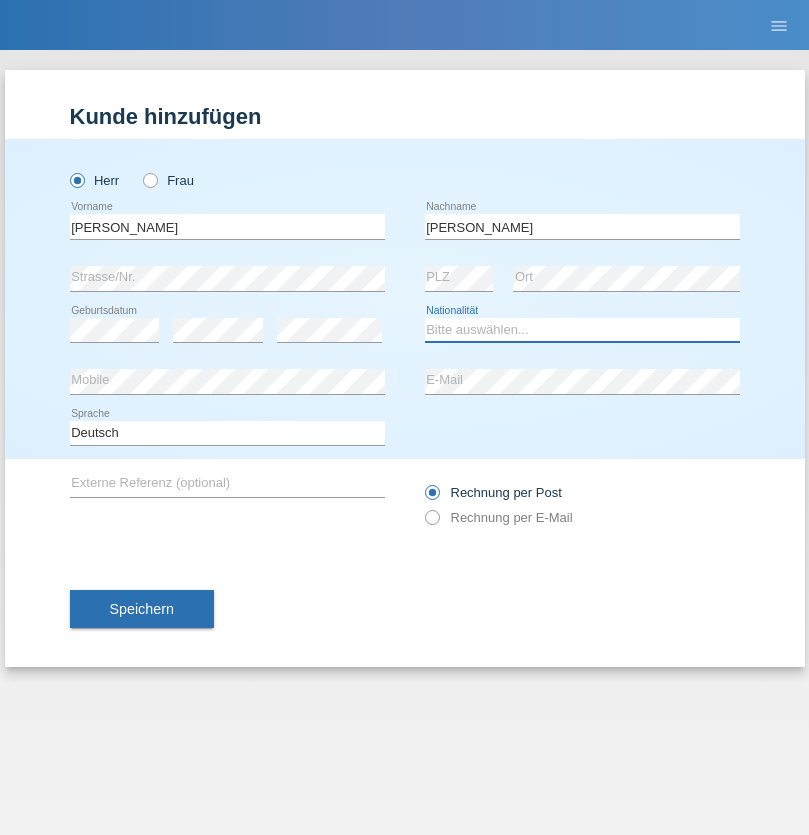 select on "AO" 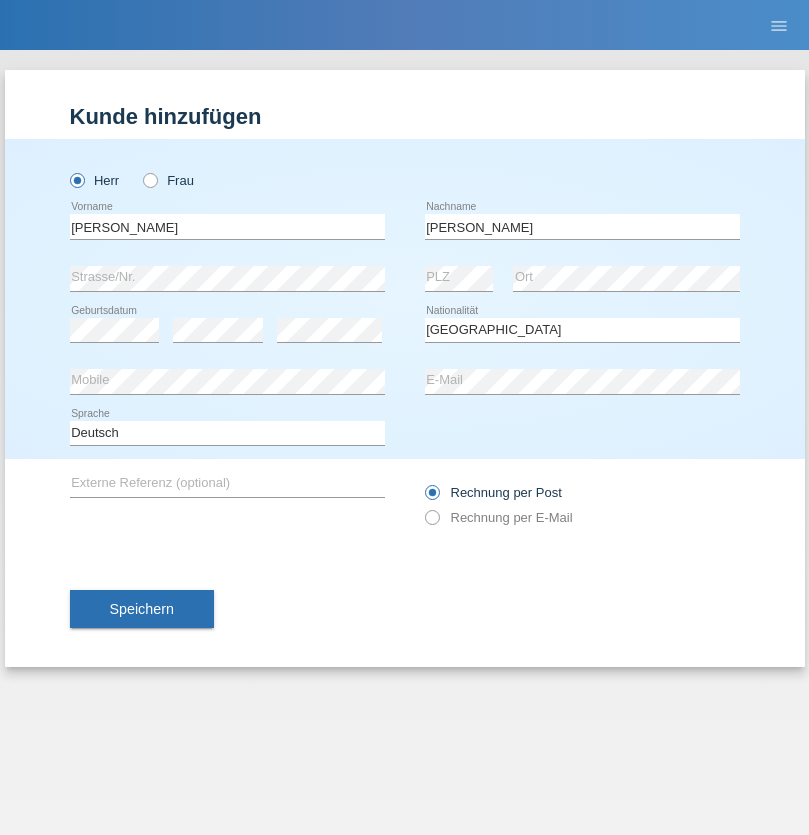 select on "C" 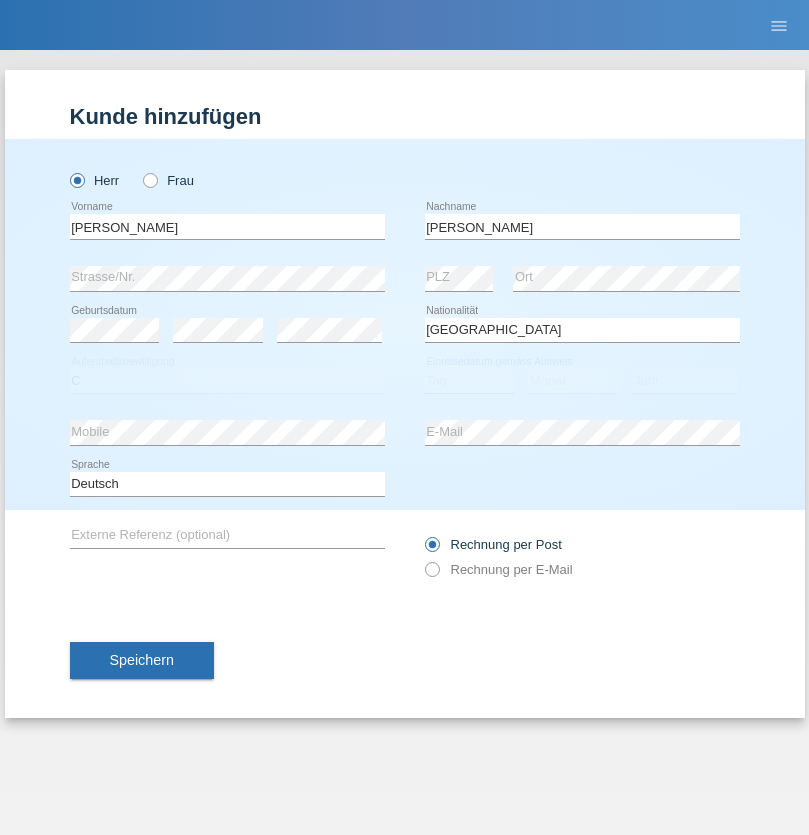 select on "17" 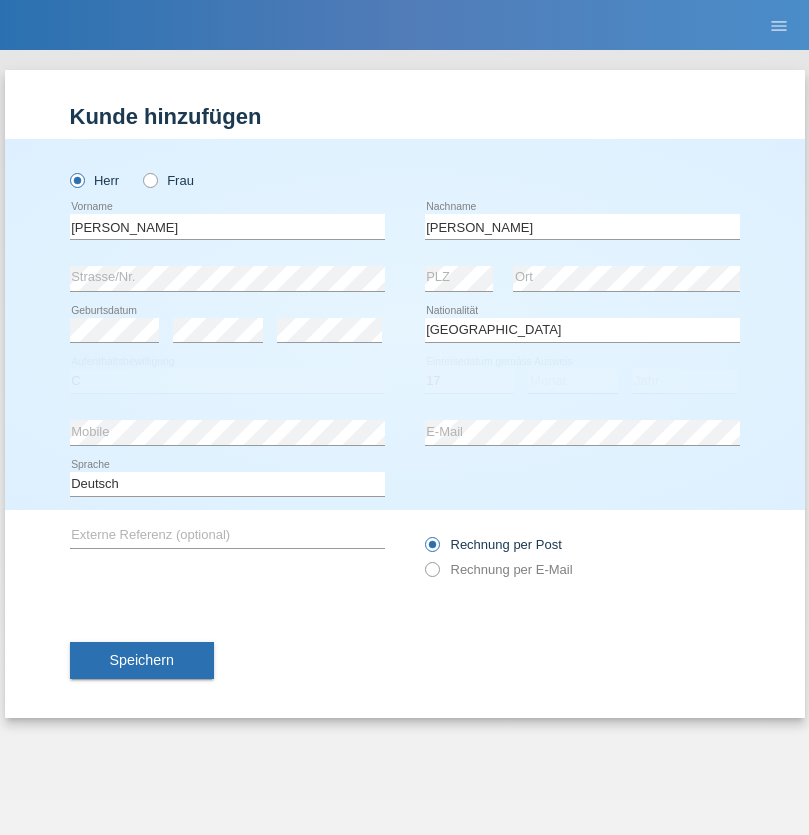 select on "10" 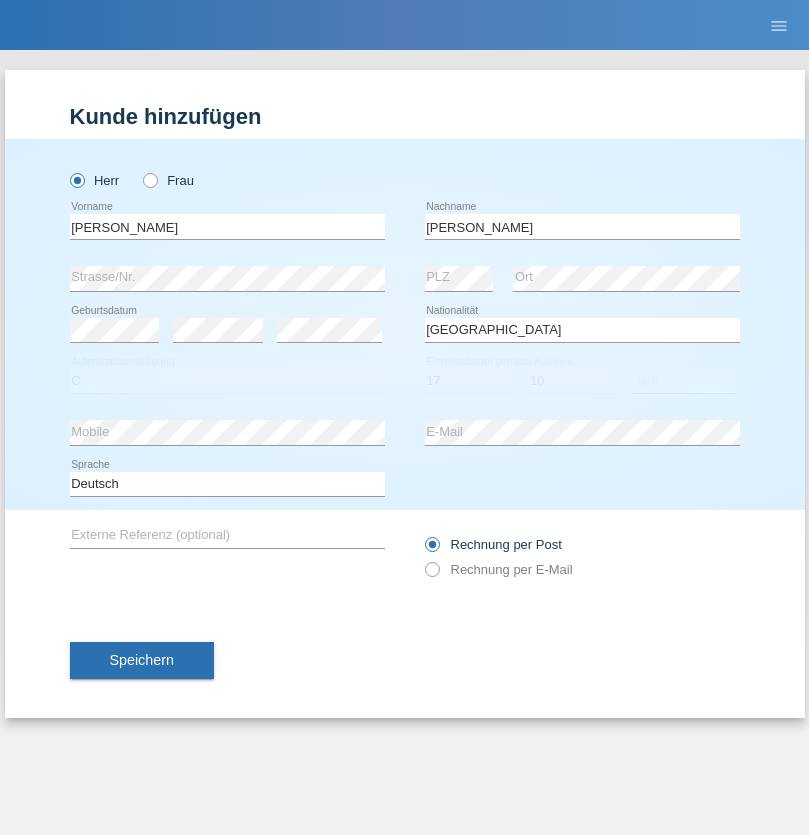 select on "2021" 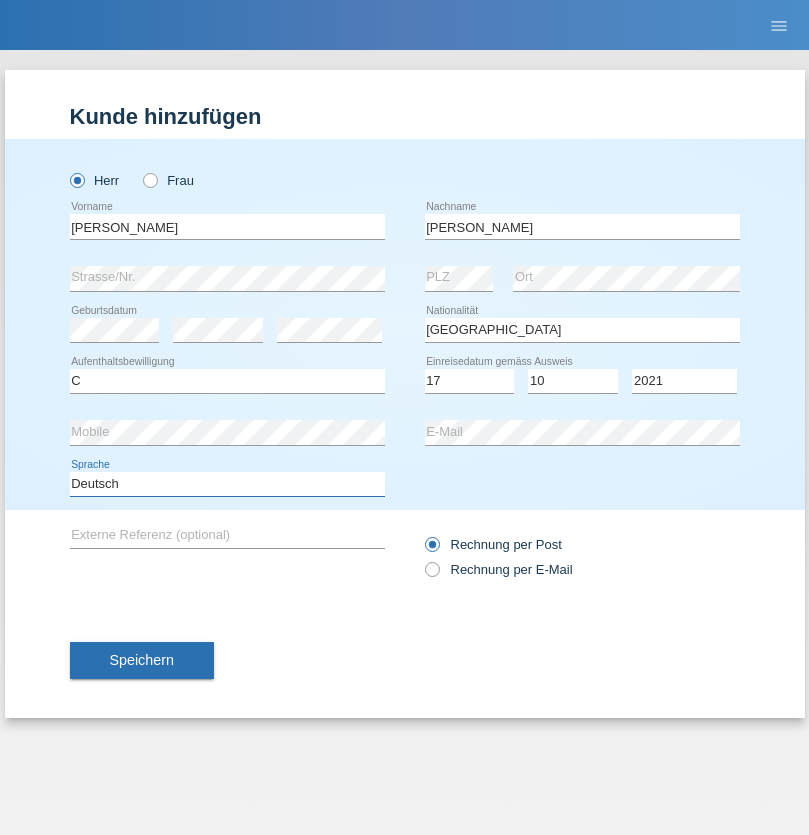select on "en" 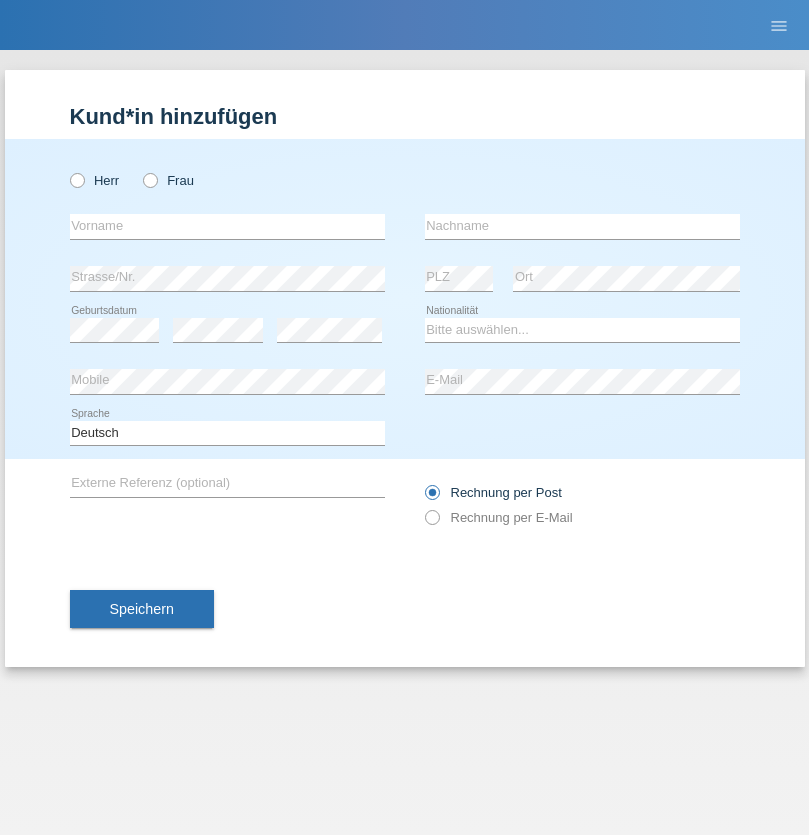 scroll, scrollTop: 0, scrollLeft: 0, axis: both 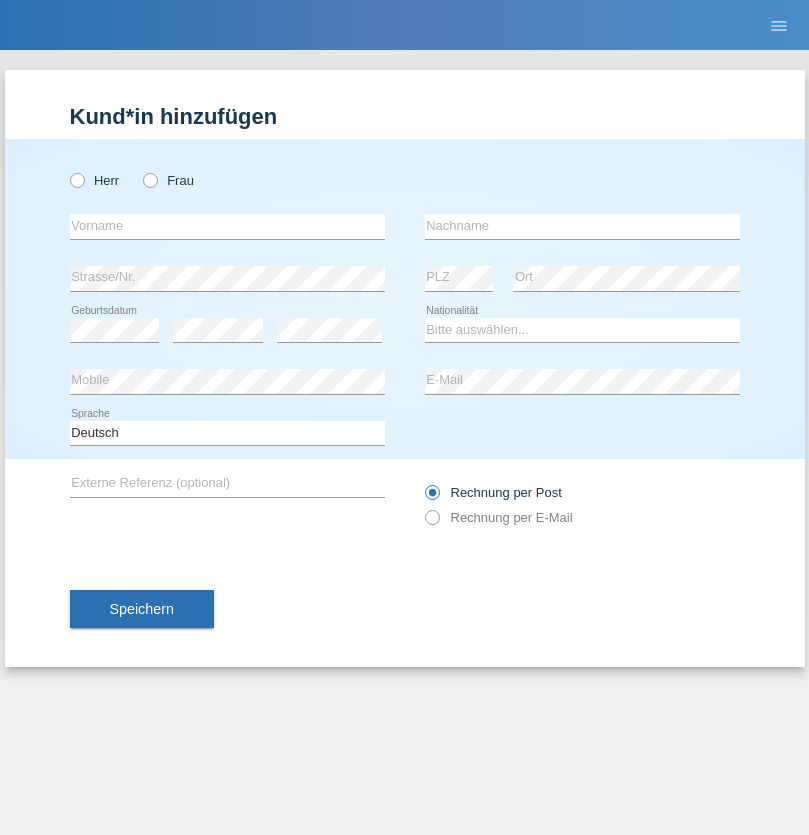 radio on "true" 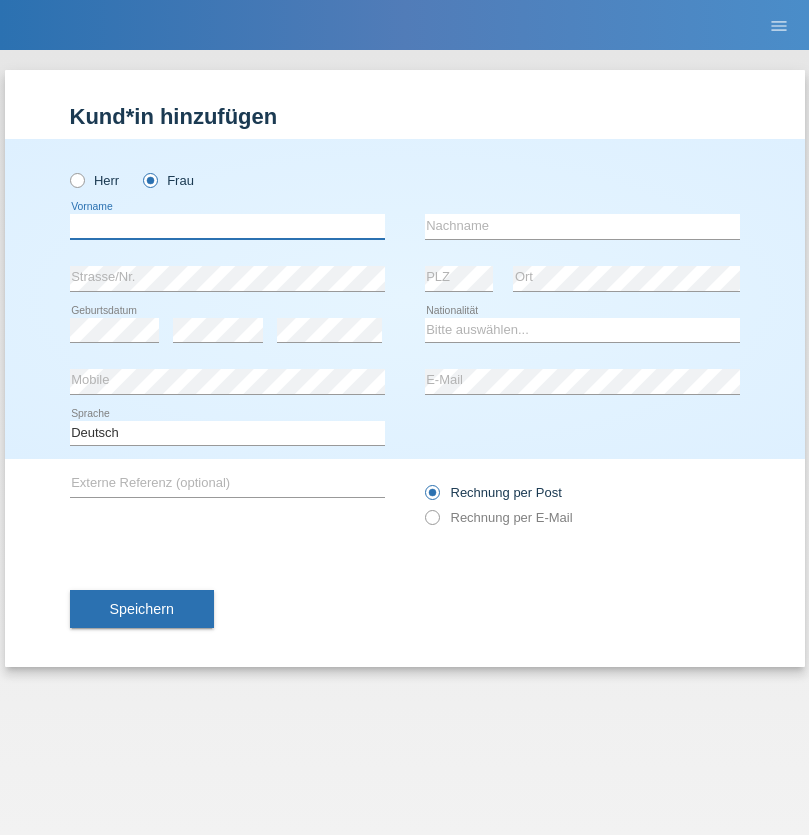 click at bounding box center (227, 226) 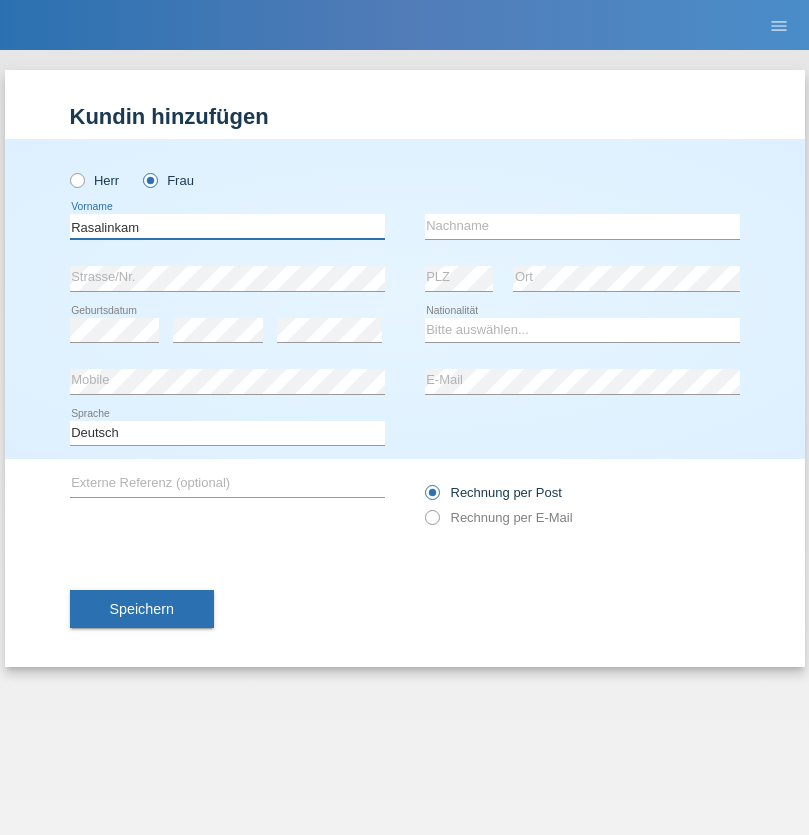 type on "Rasalinkam" 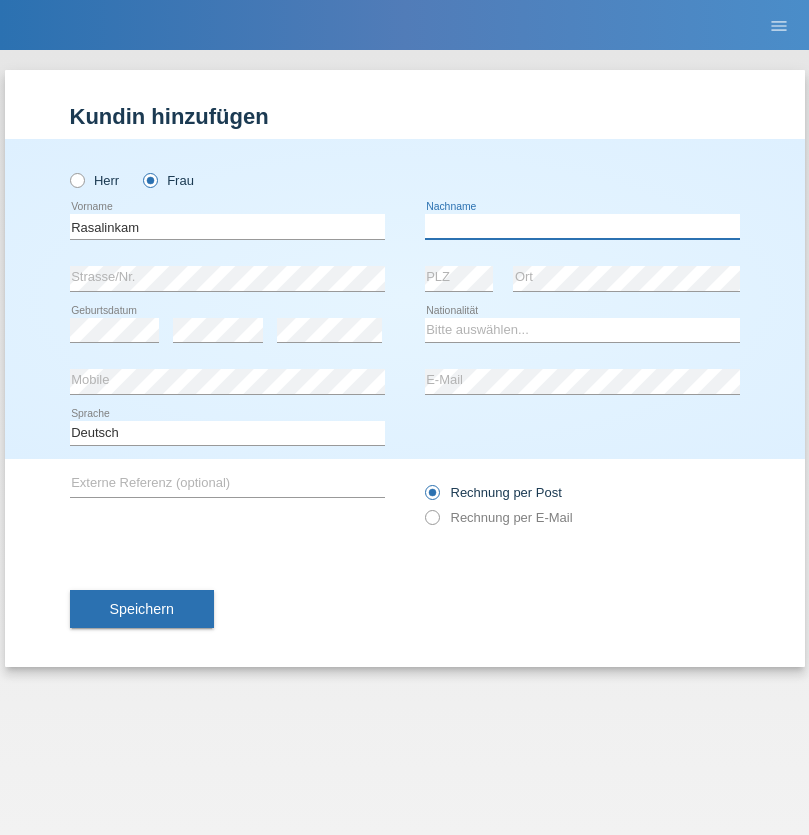 click at bounding box center [582, 226] 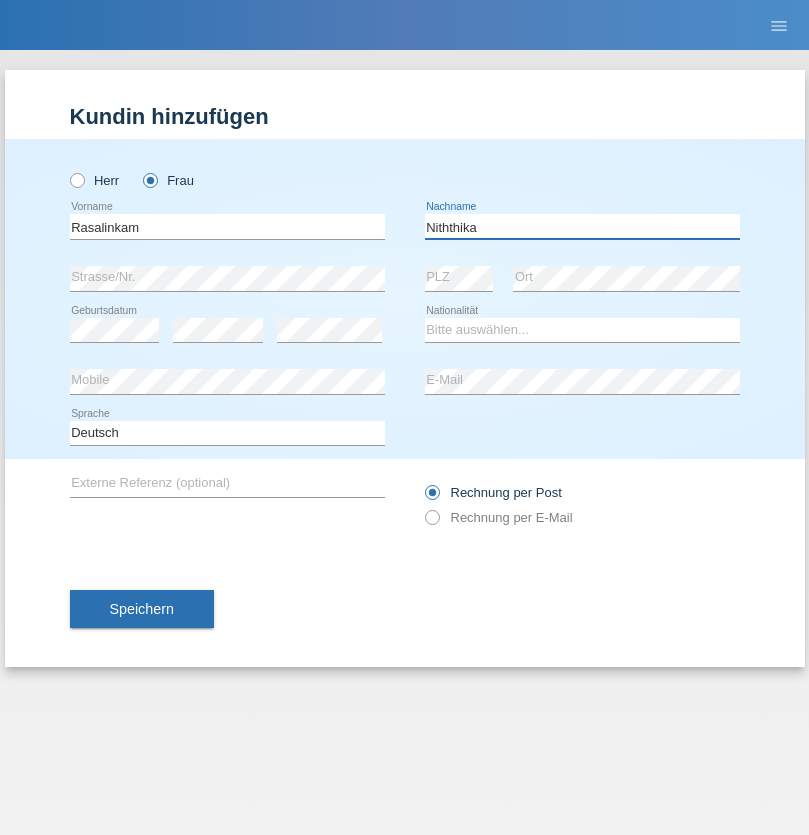type on "Niththika" 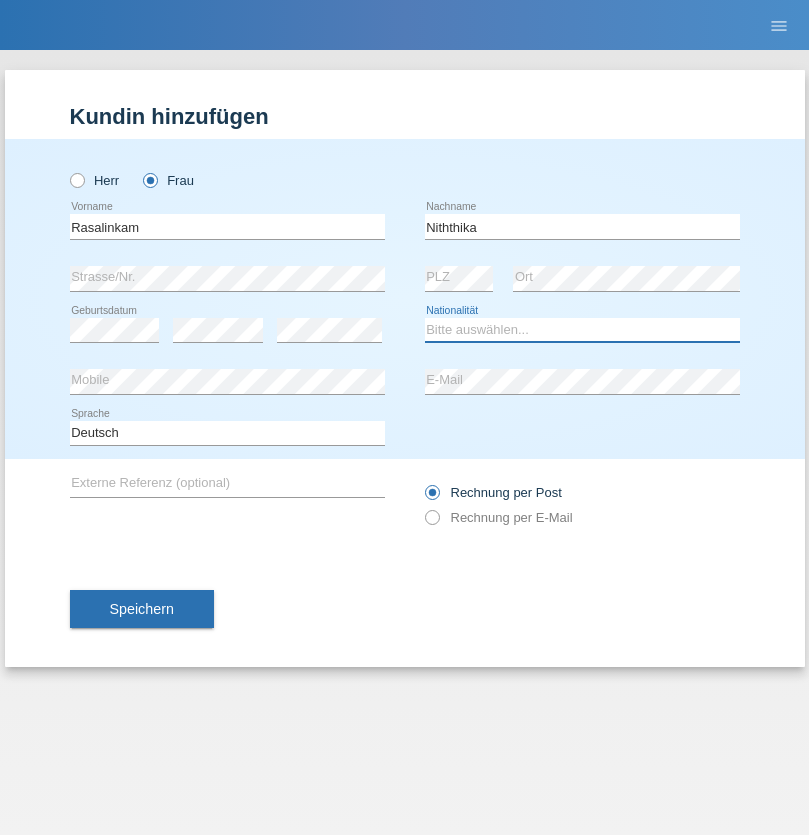 select on "LK" 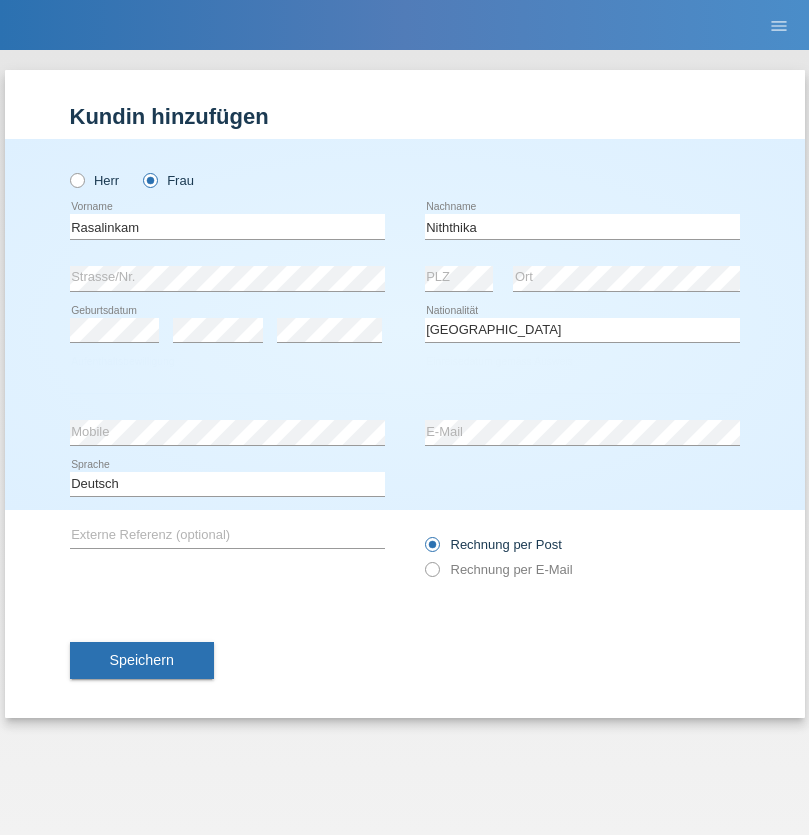 select on "C" 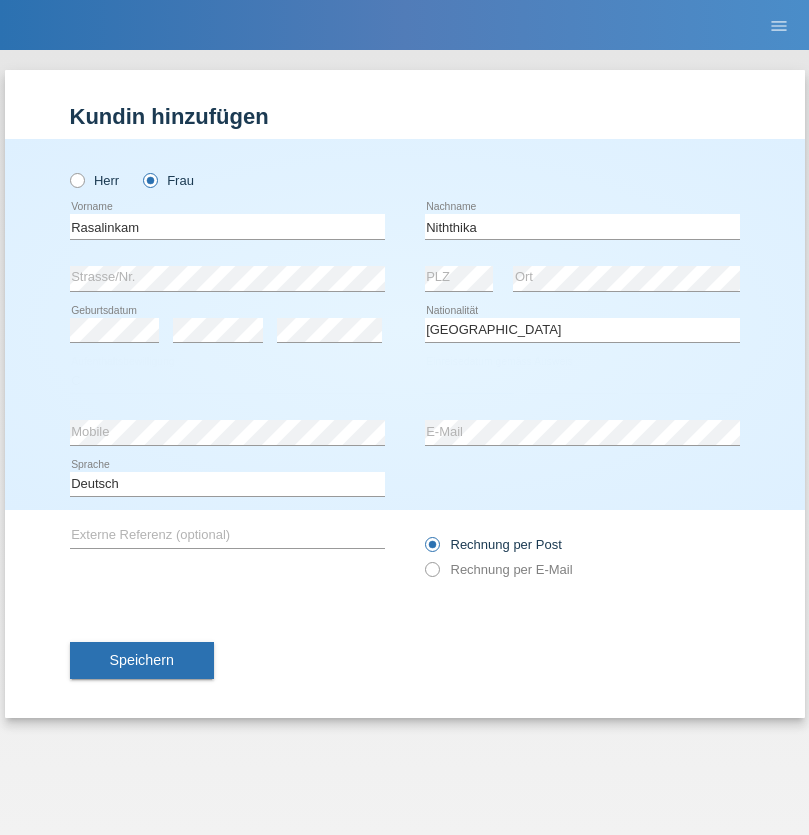 select on "20" 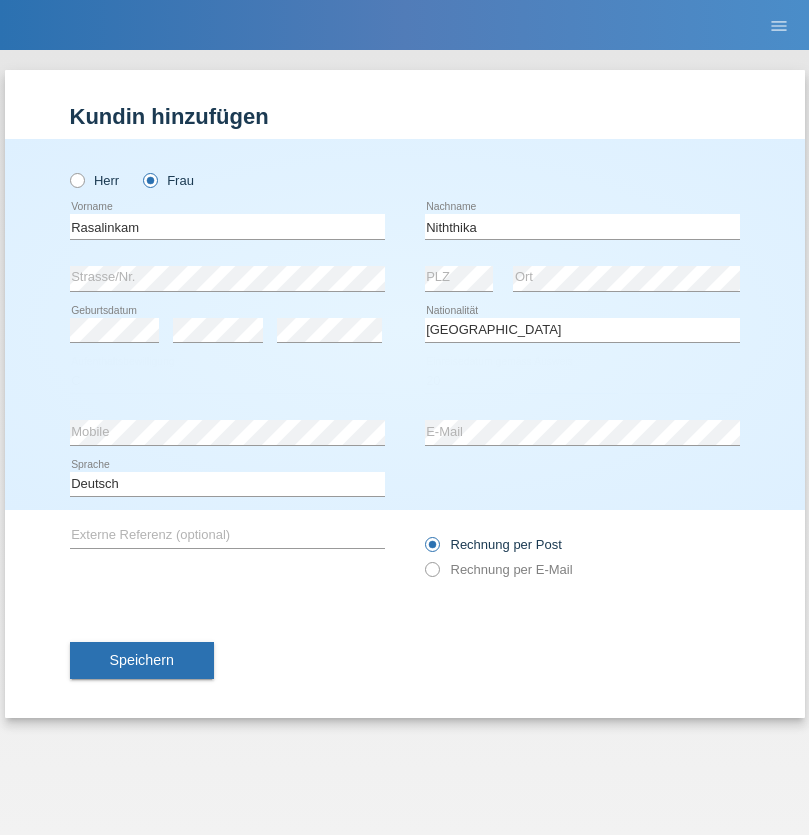 select on "07" 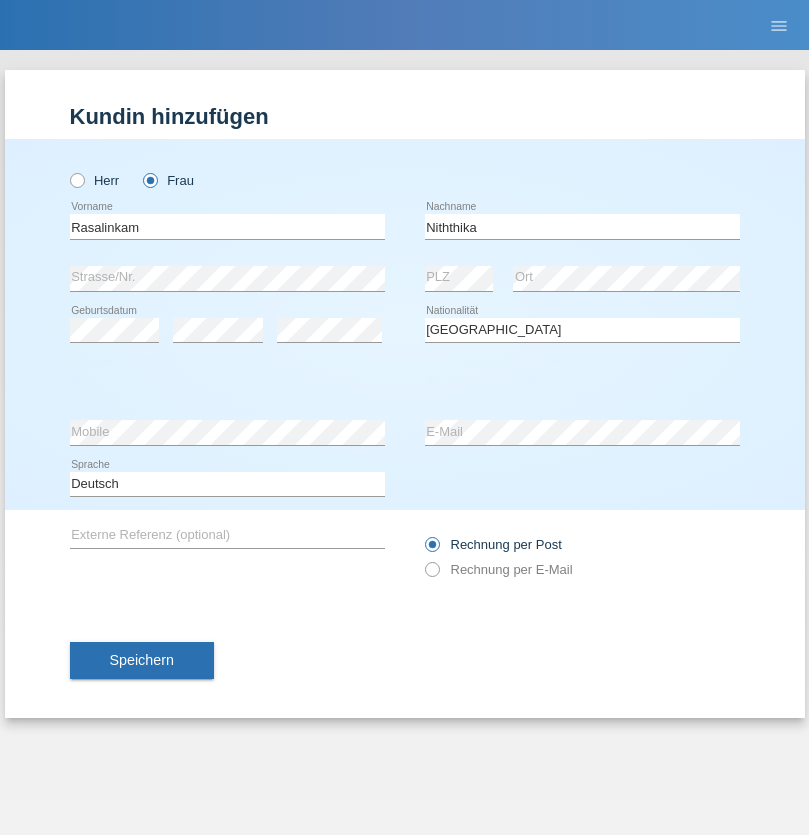 select on "2021" 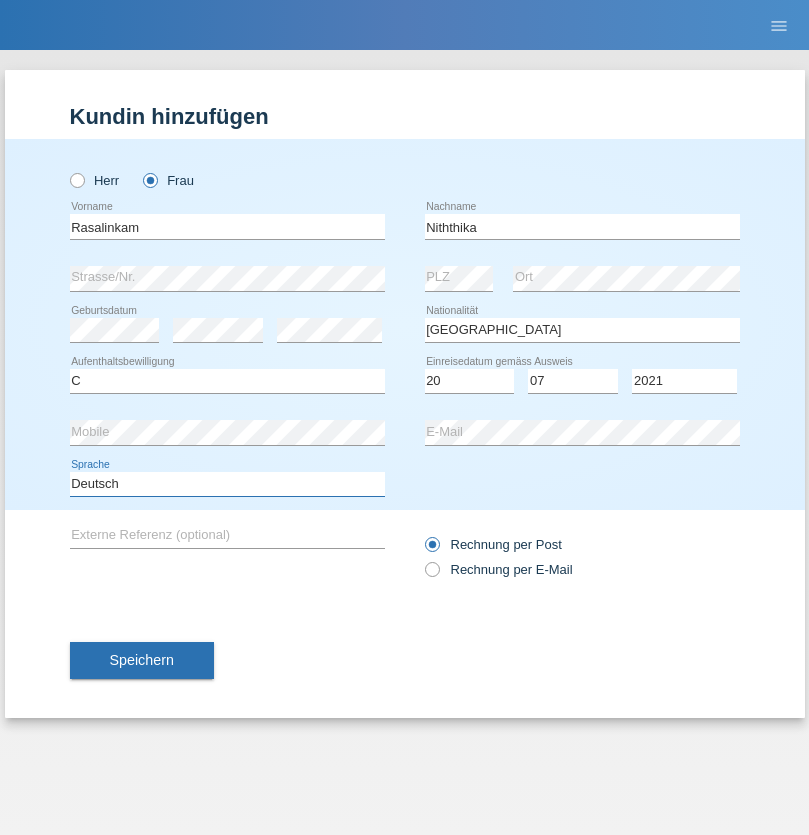 select on "en" 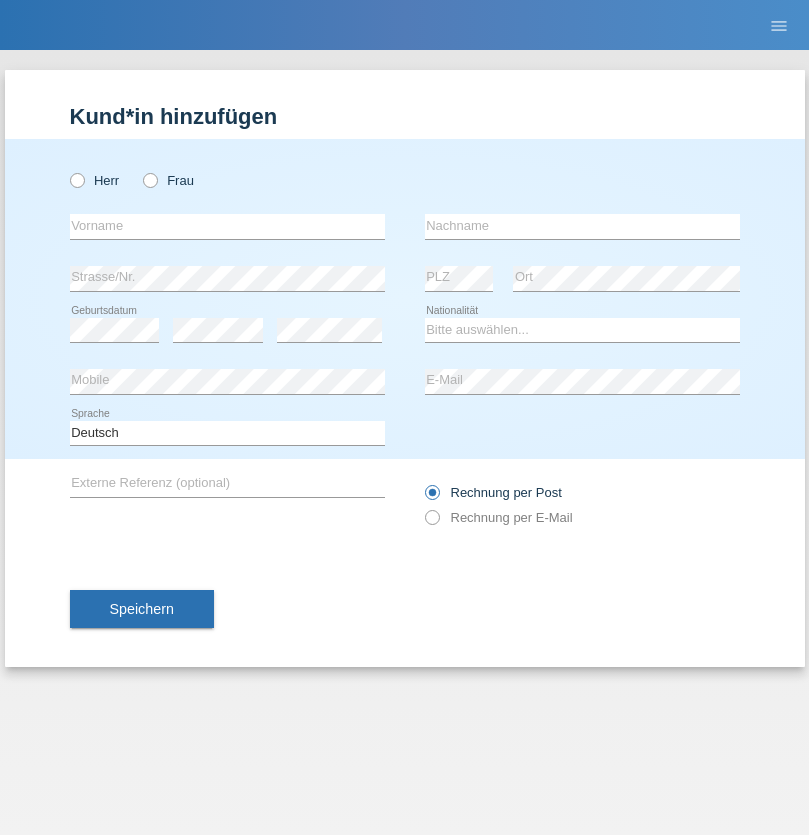 scroll, scrollTop: 0, scrollLeft: 0, axis: both 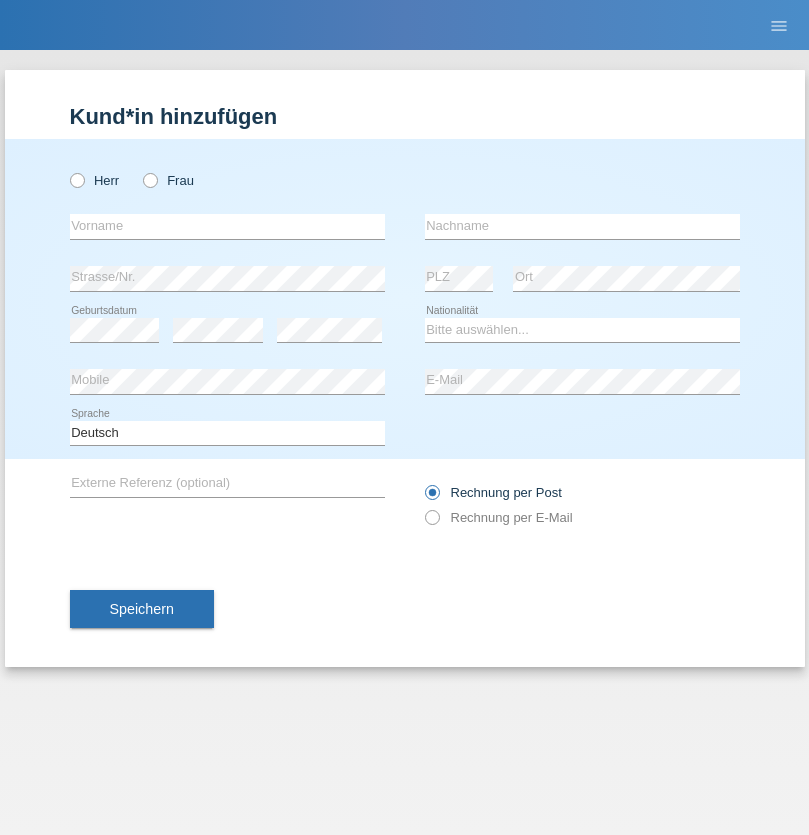 radio on "true" 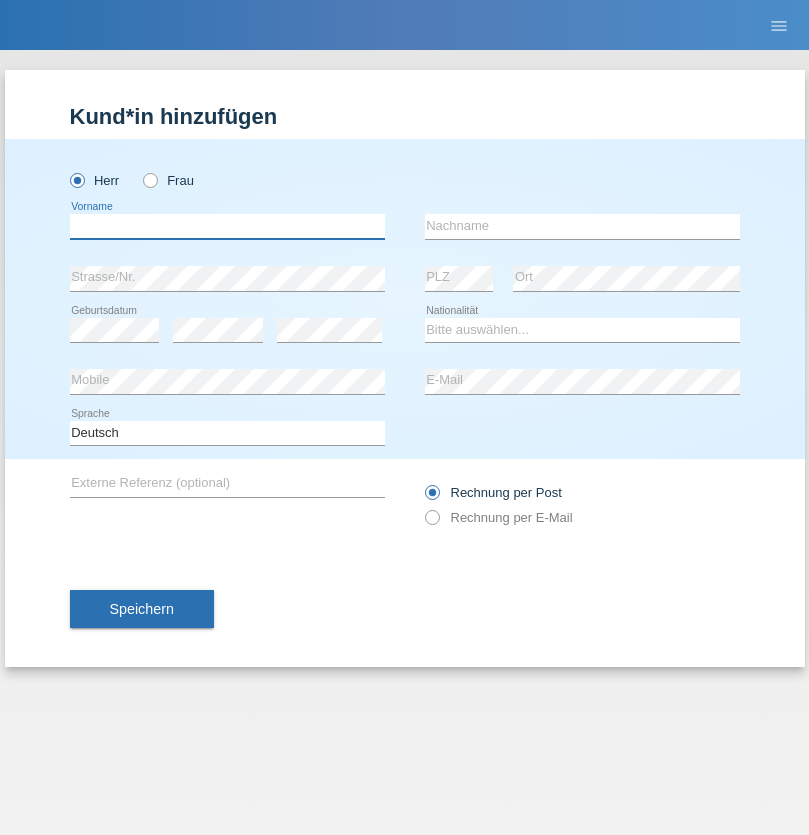 click at bounding box center [227, 226] 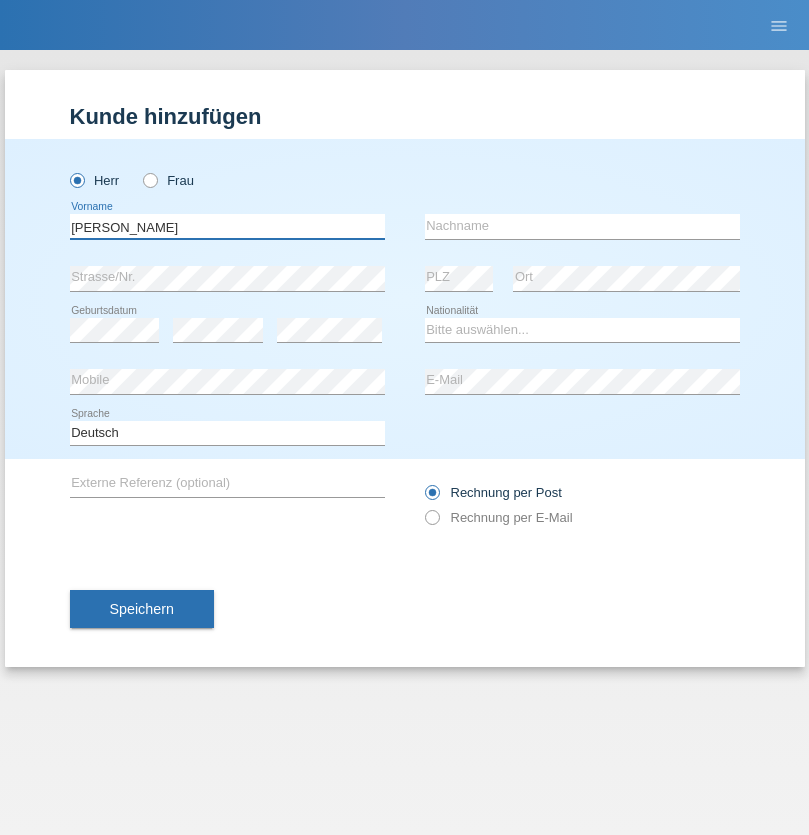 type on "[PERSON_NAME]" 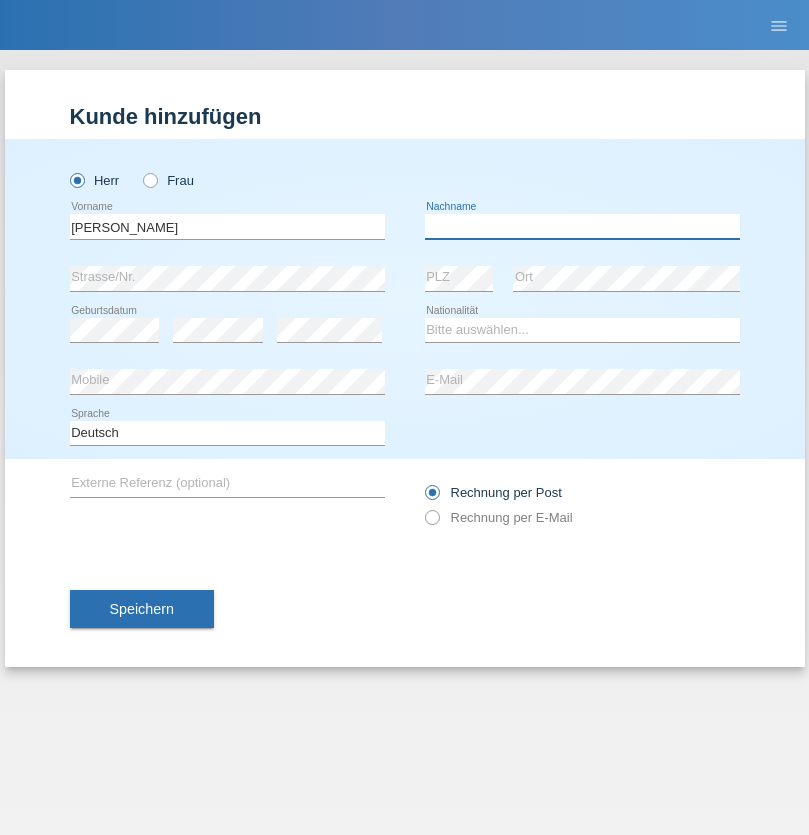 click at bounding box center [582, 226] 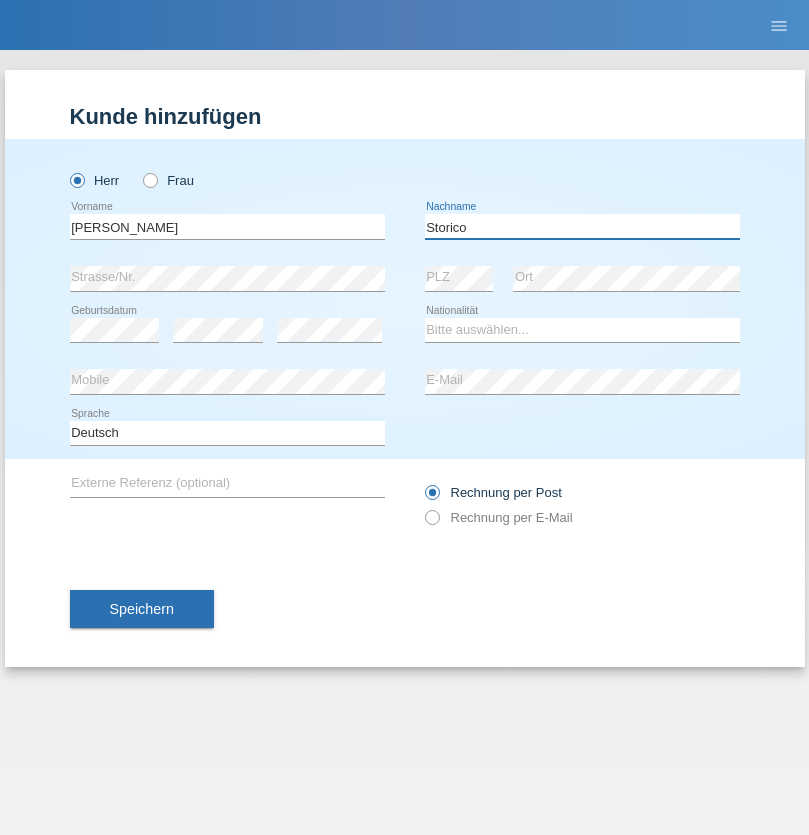 type on "Storico" 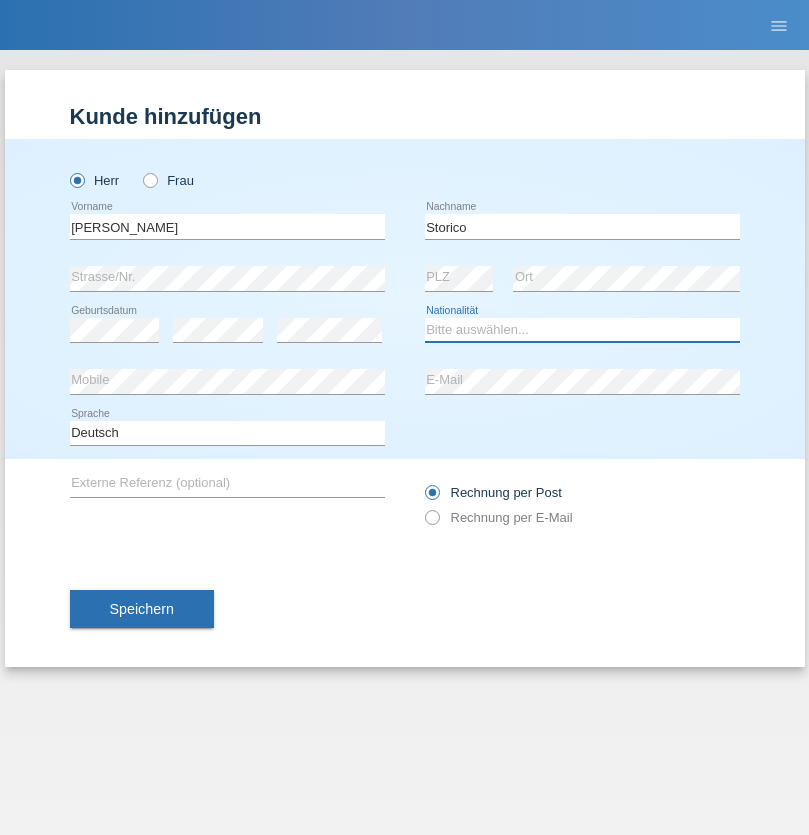 select on "IT" 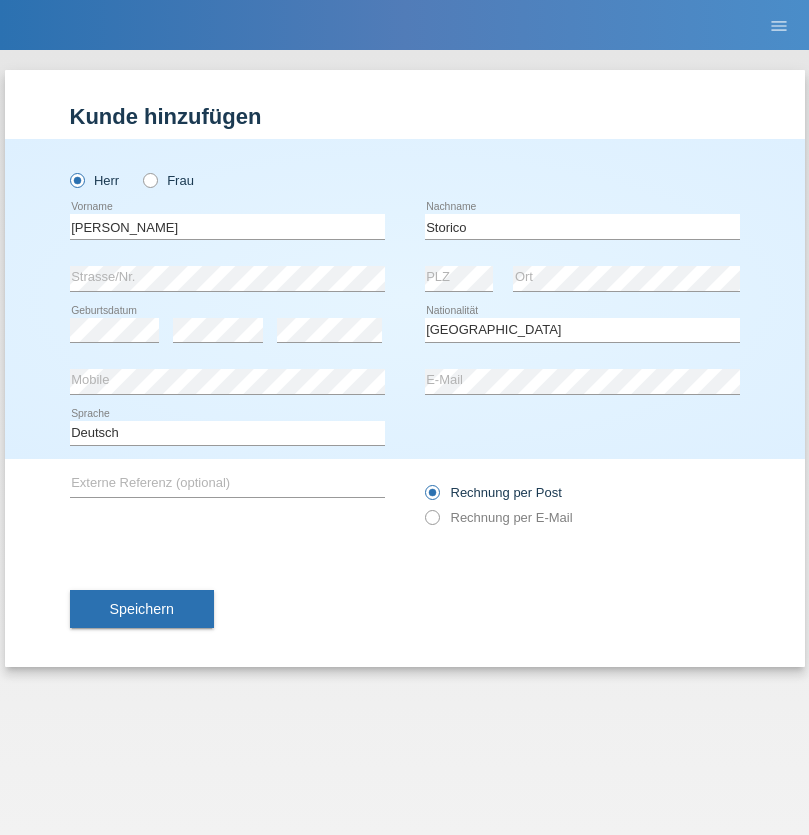 select on "C" 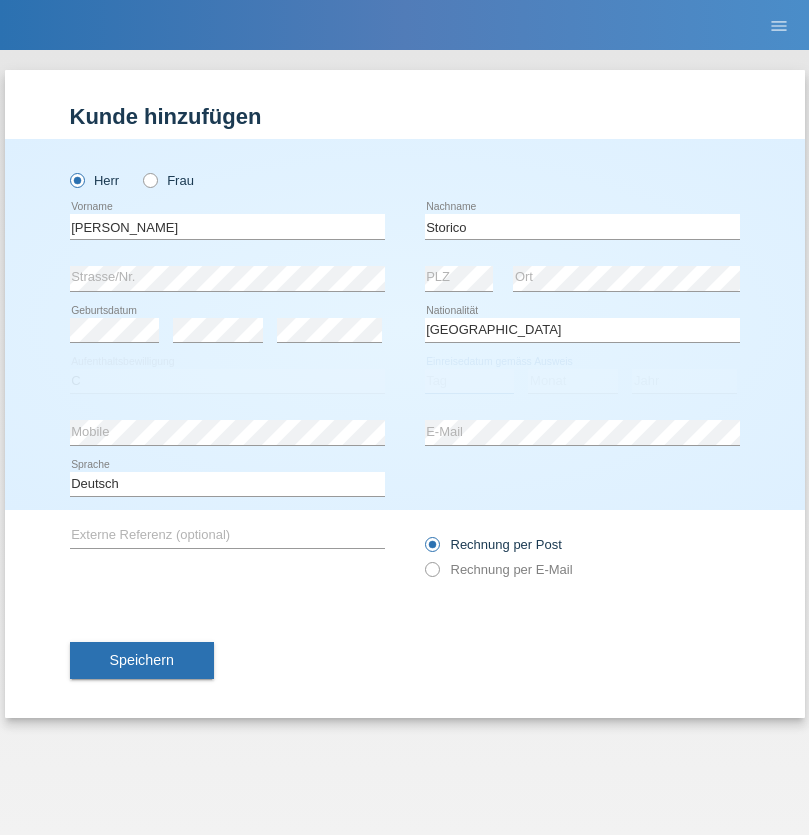 select on "20" 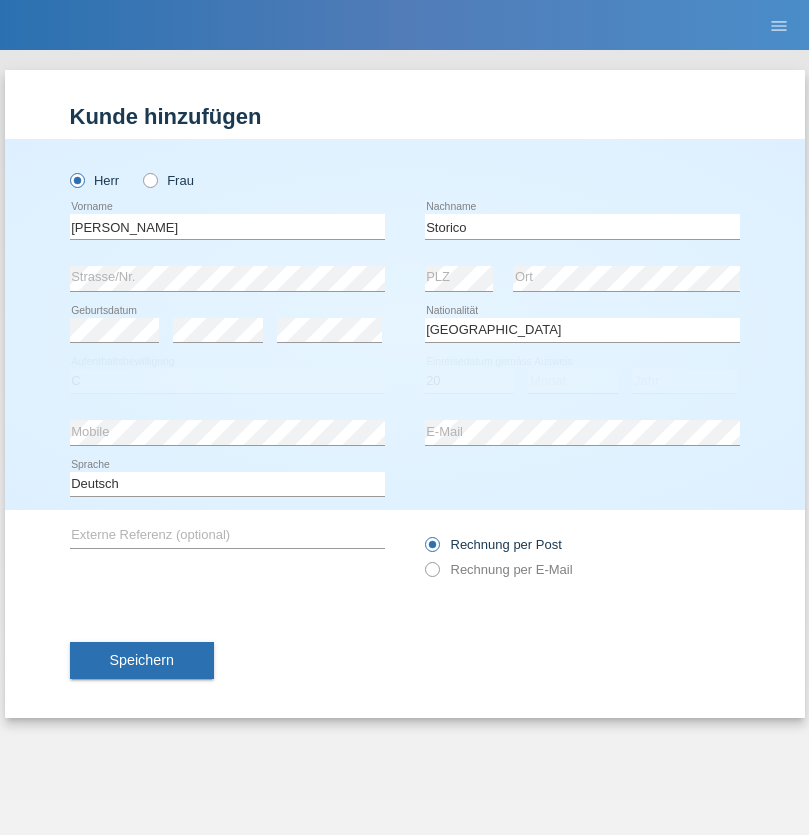 select on "07" 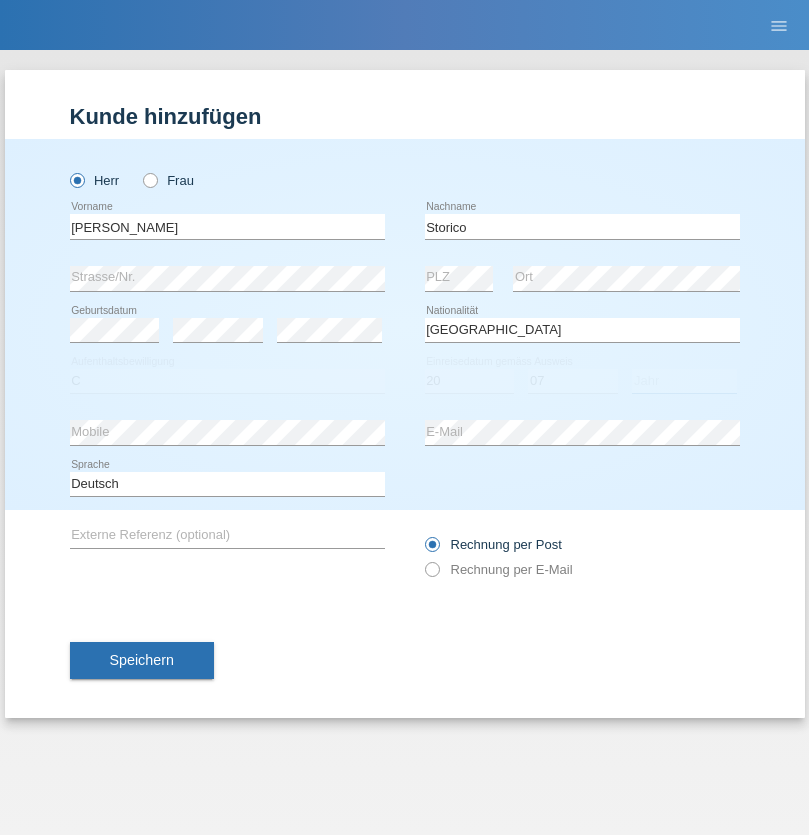 select on "2021" 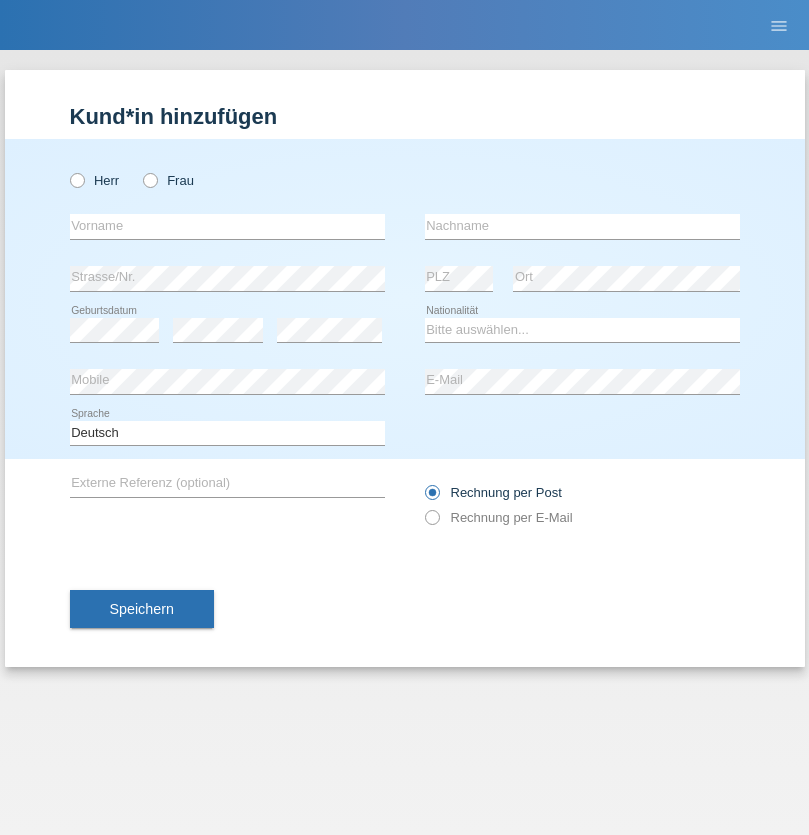 scroll, scrollTop: 0, scrollLeft: 0, axis: both 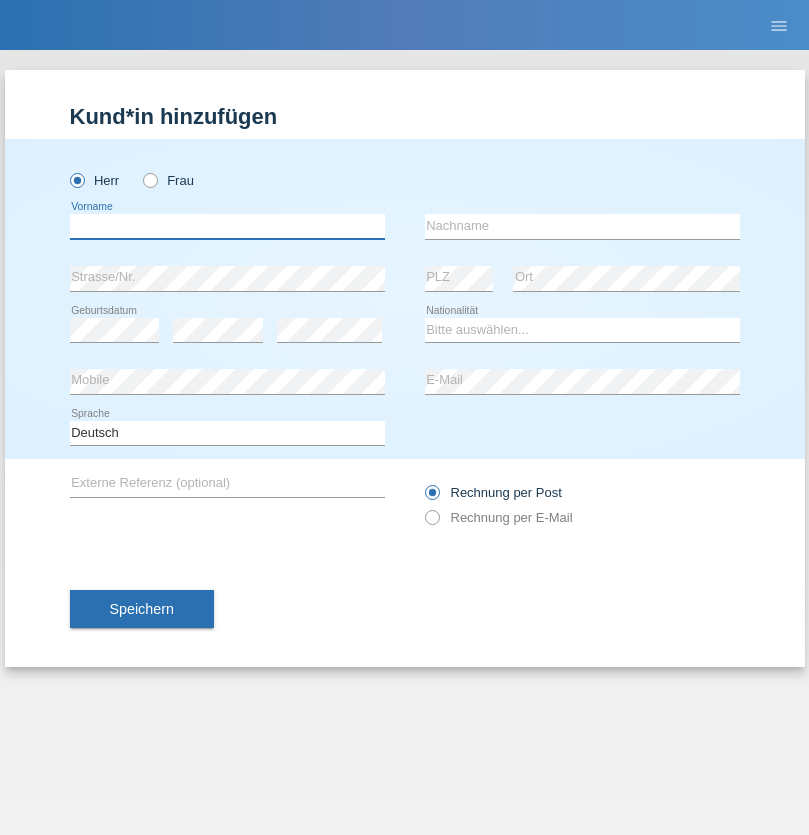 click at bounding box center (227, 226) 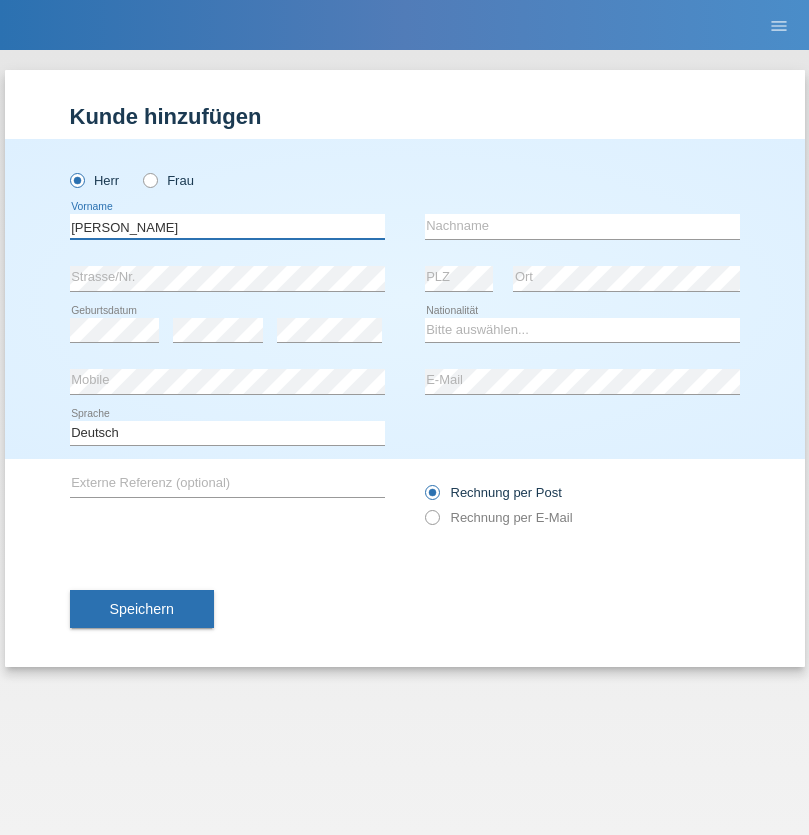 type on "Sven" 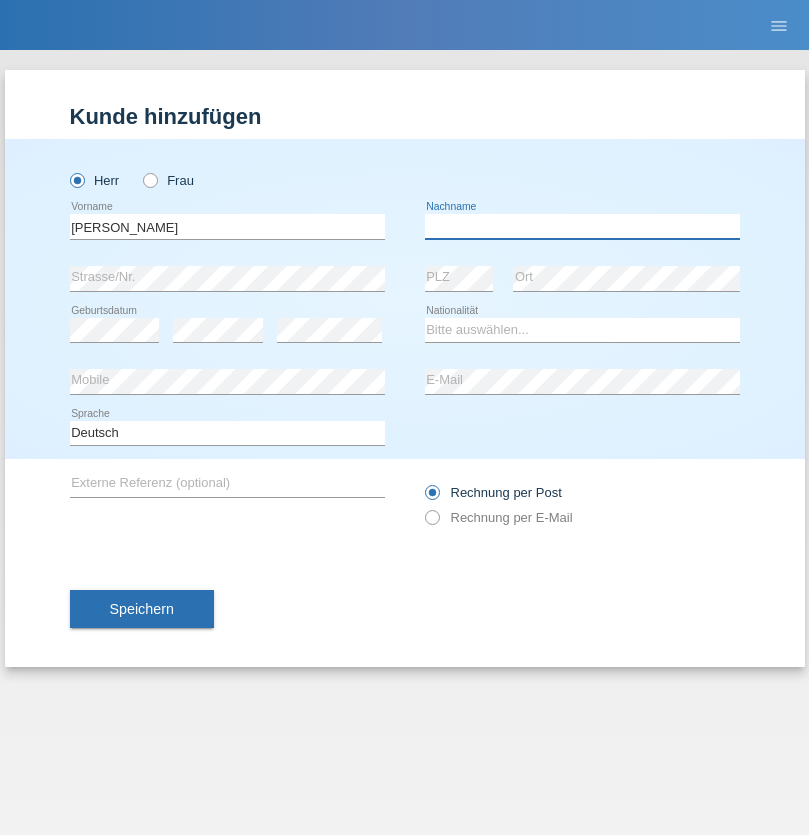 click at bounding box center (582, 226) 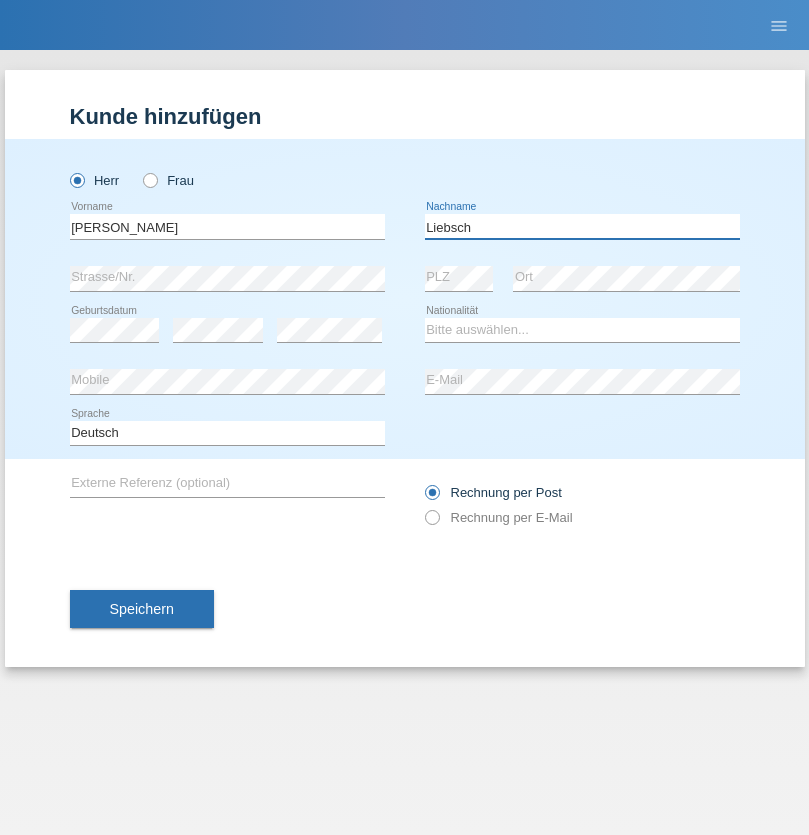 type on "Liebsch" 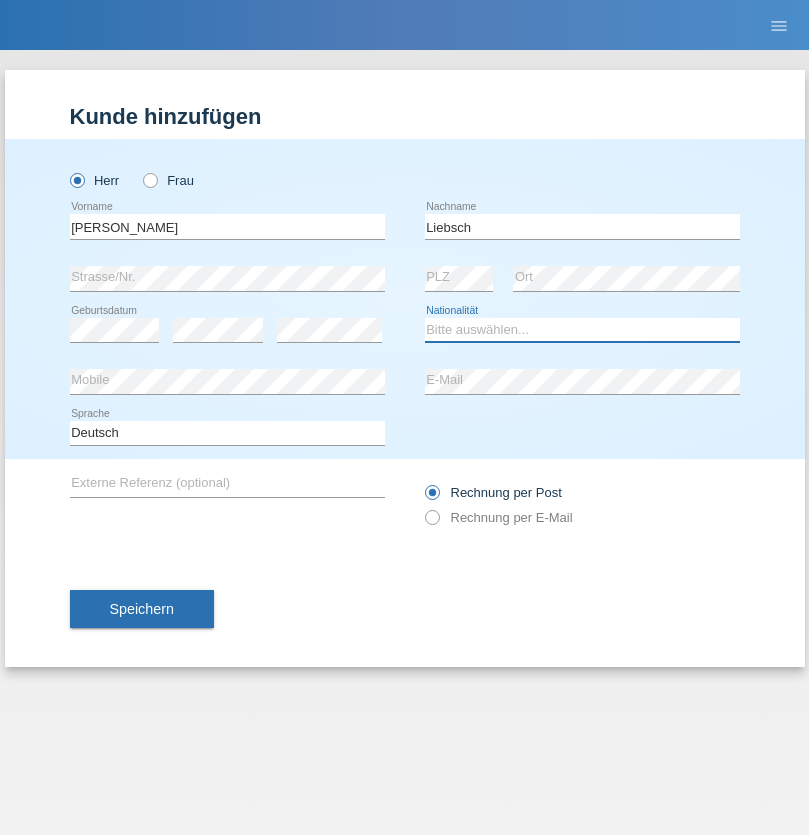 select on "DE" 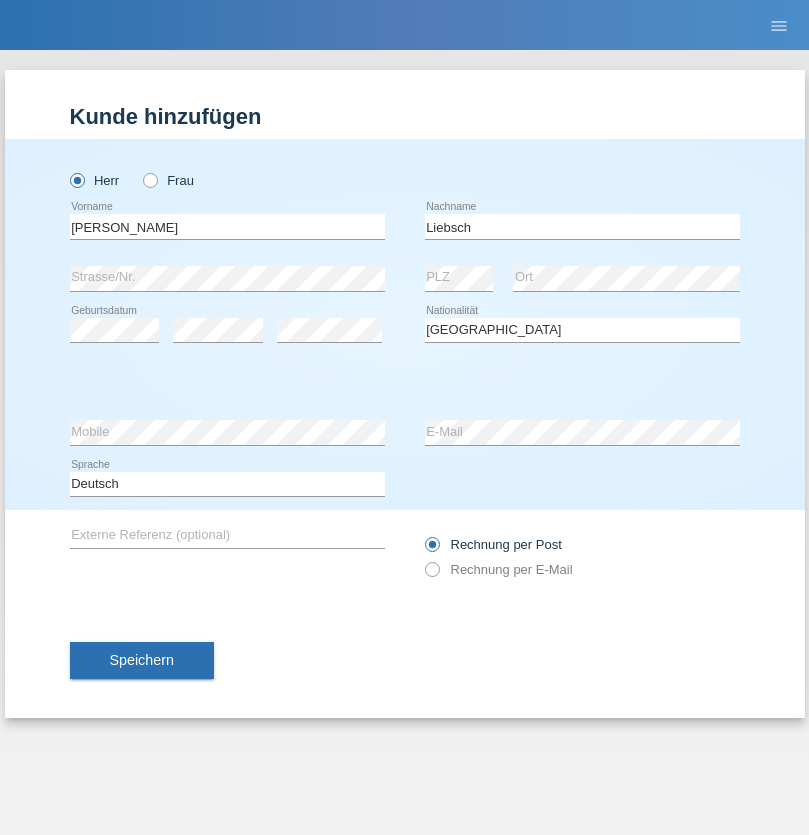 select on "C" 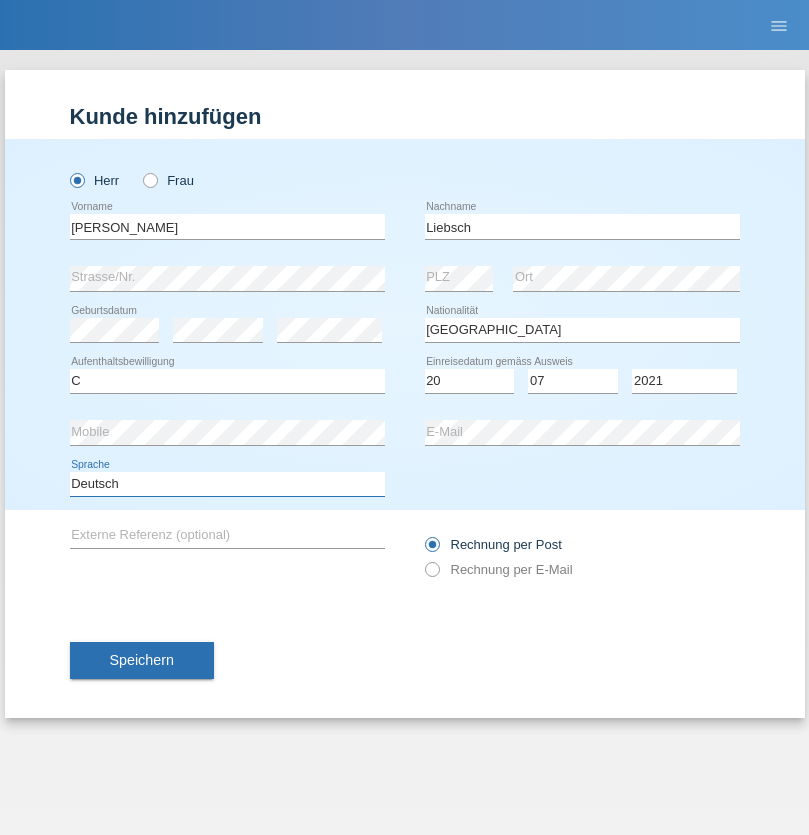 select on "en" 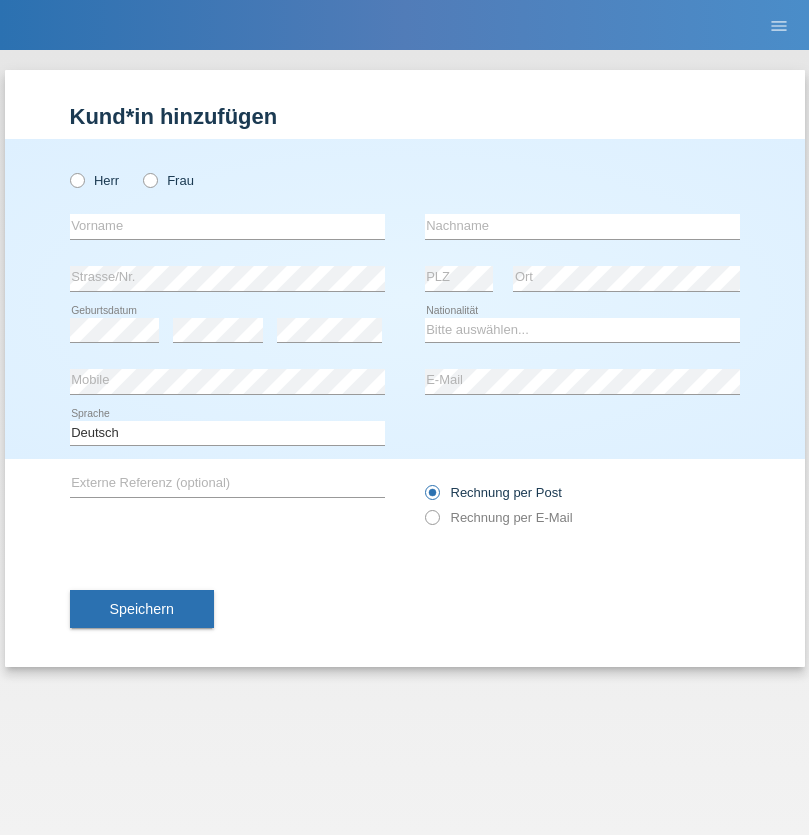scroll, scrollTop: 0, scrollLeft: 0, axis: both 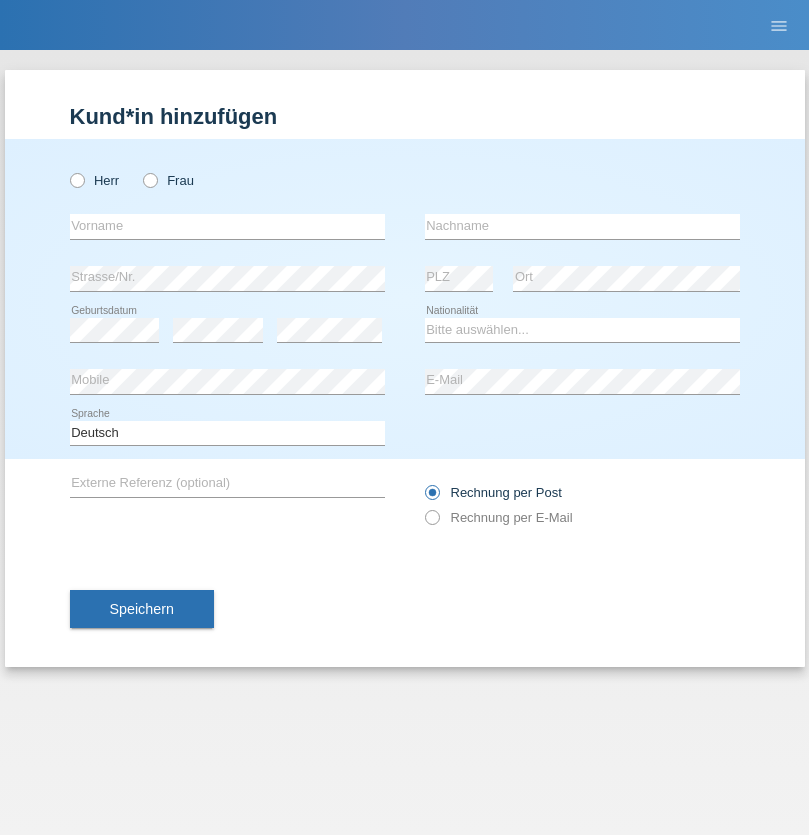 radio on "true" 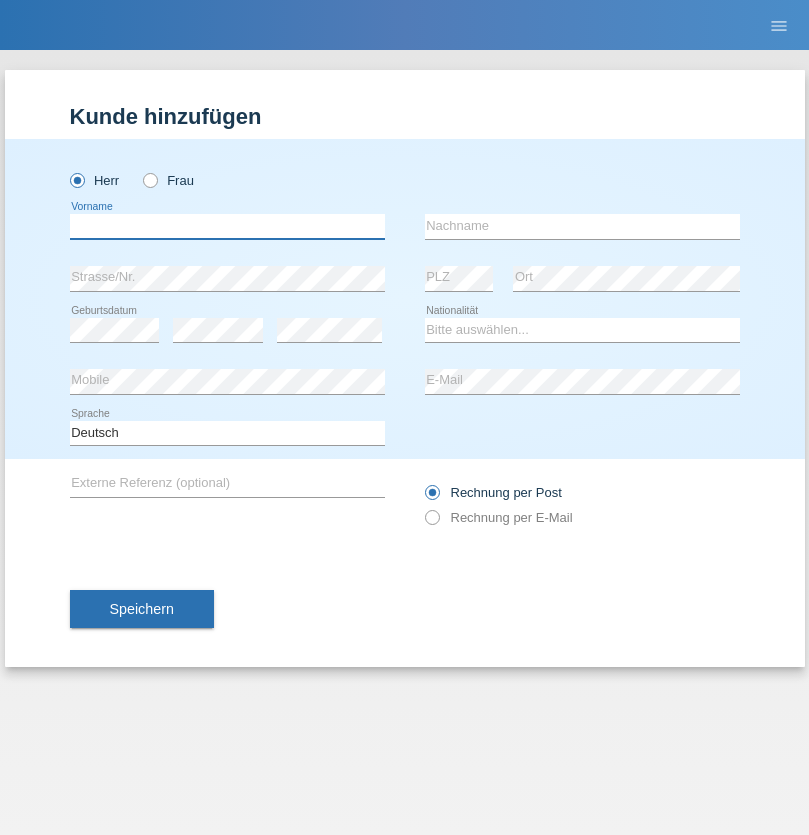 click at bounding box center [227, 226] 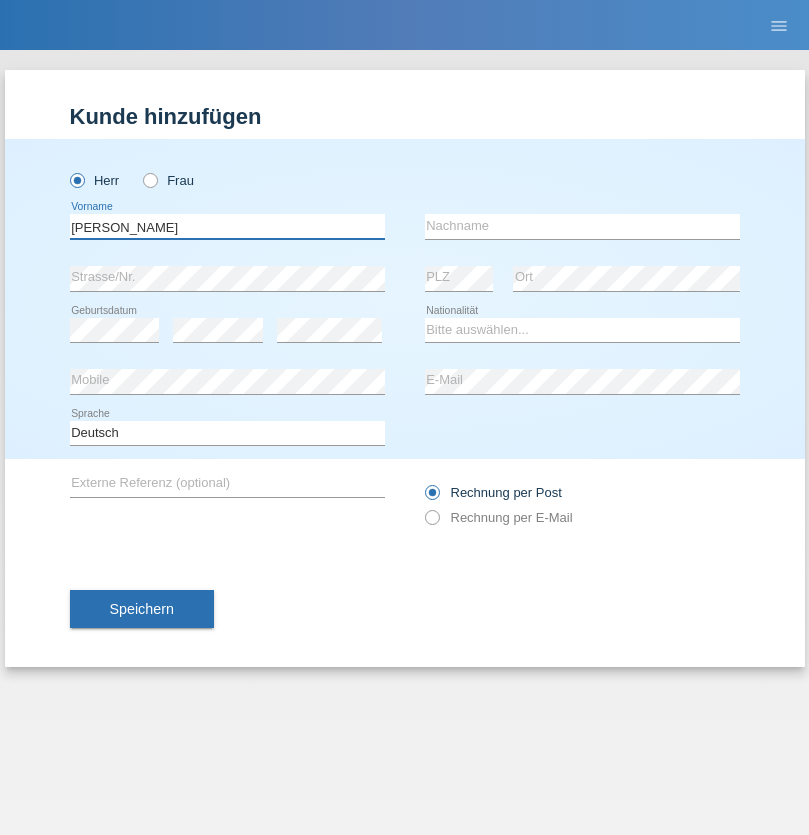 type on "Paolo" 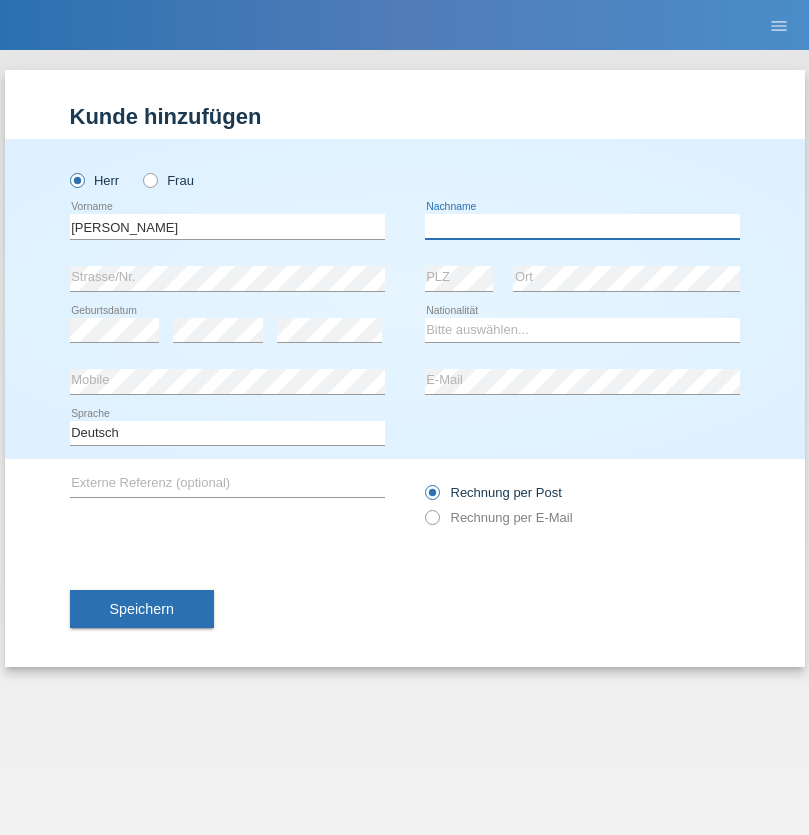 click at bounding box center [582, 226] 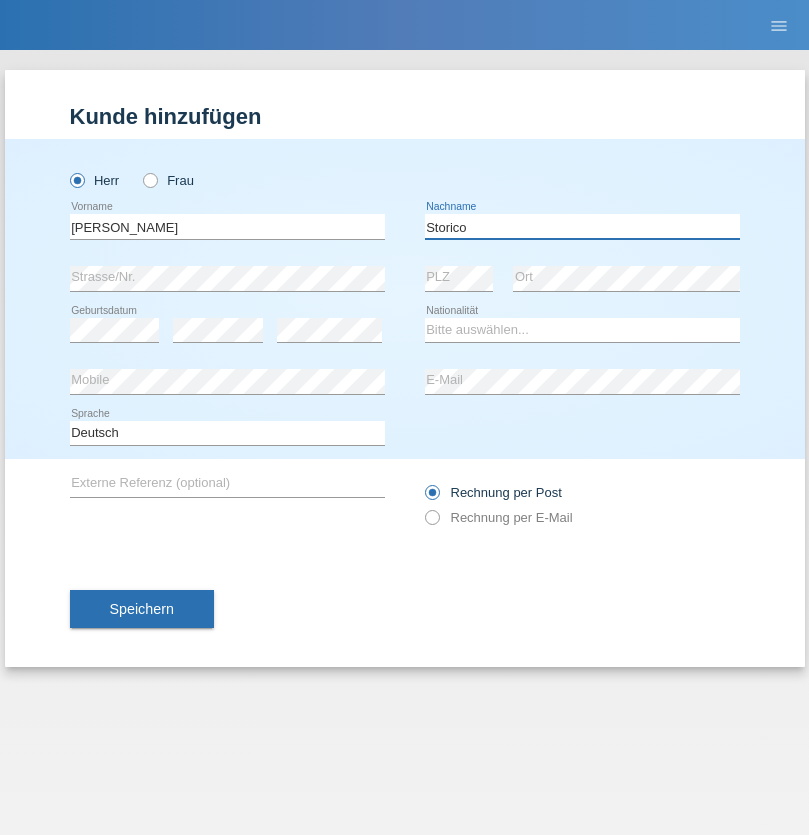 type on "Storico" 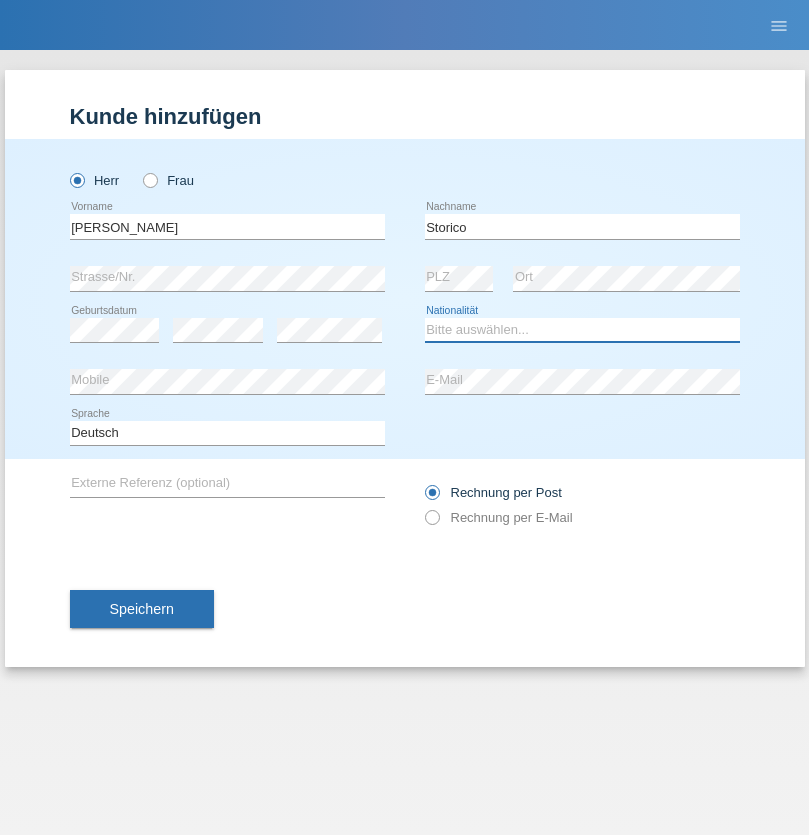 select on "IT" 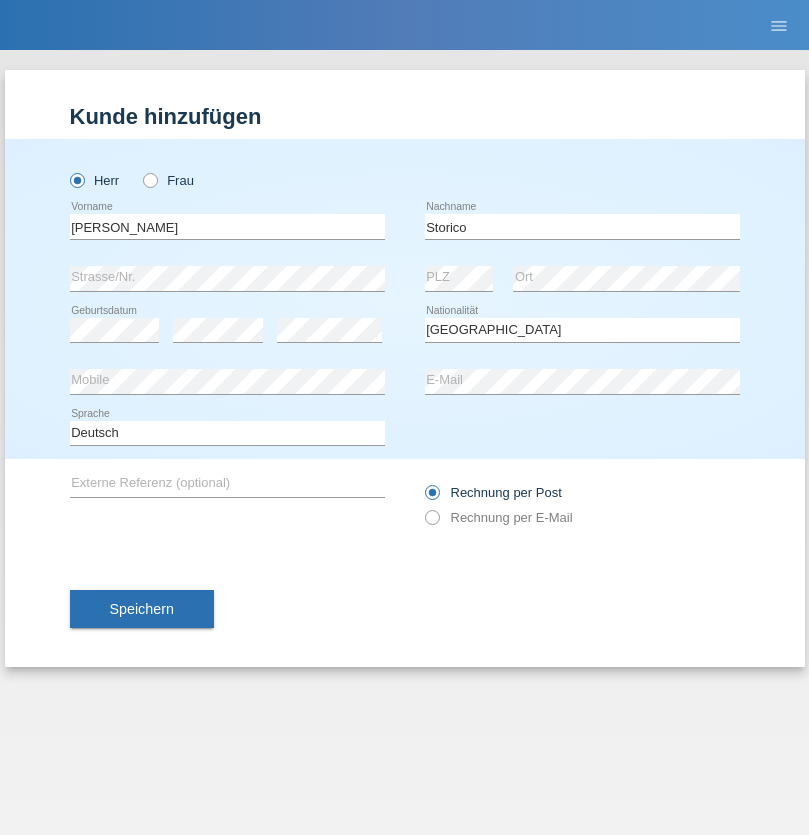 select on "C" 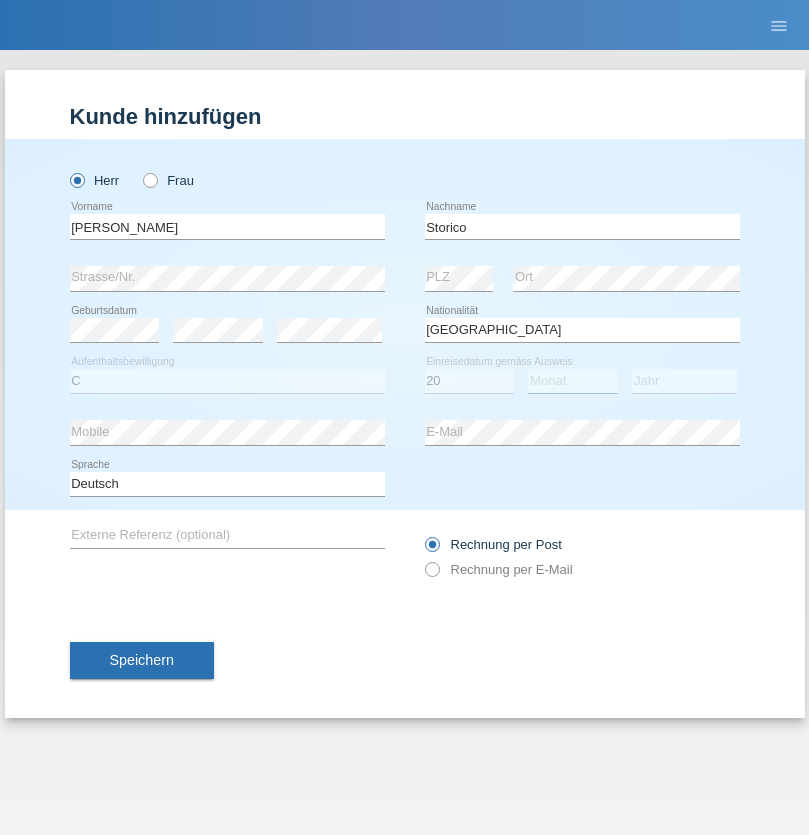 select on "07" 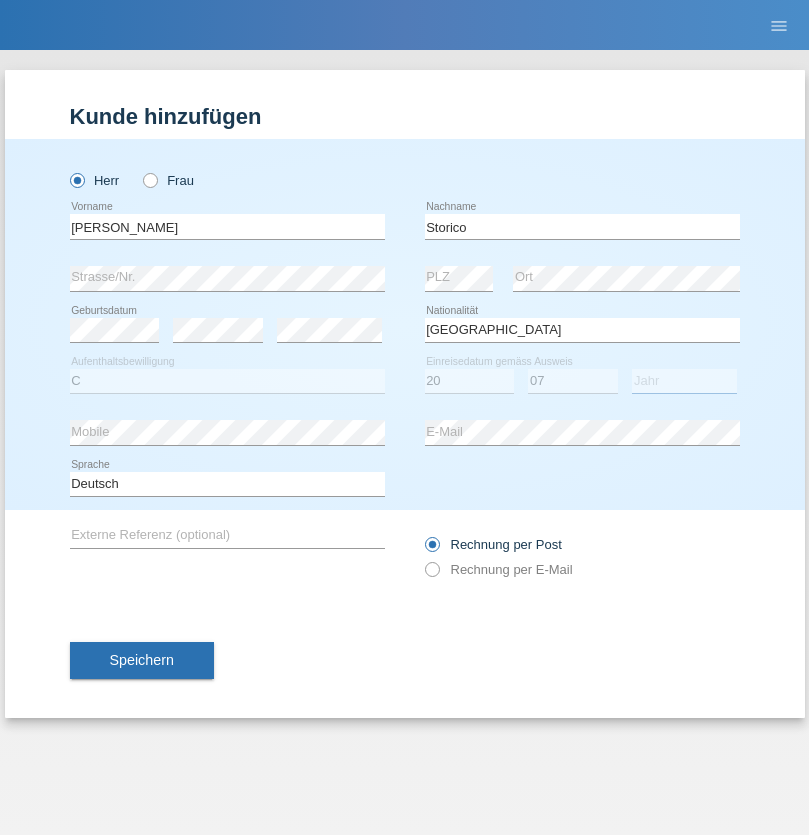 select on "2021" 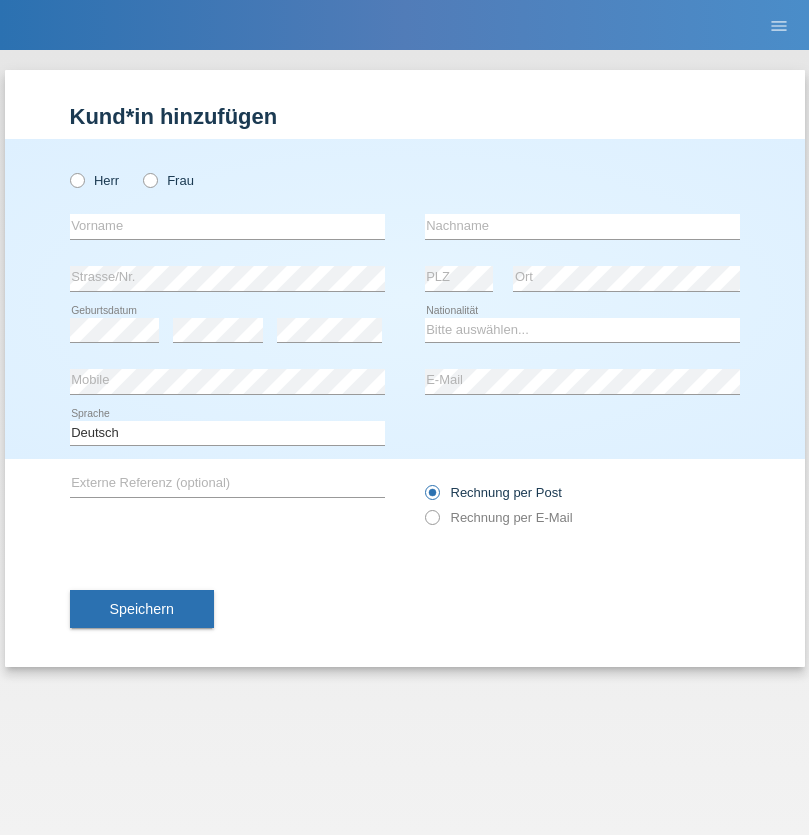 scroll, scrollTop: 0, scrollLeft: 0, axis: both 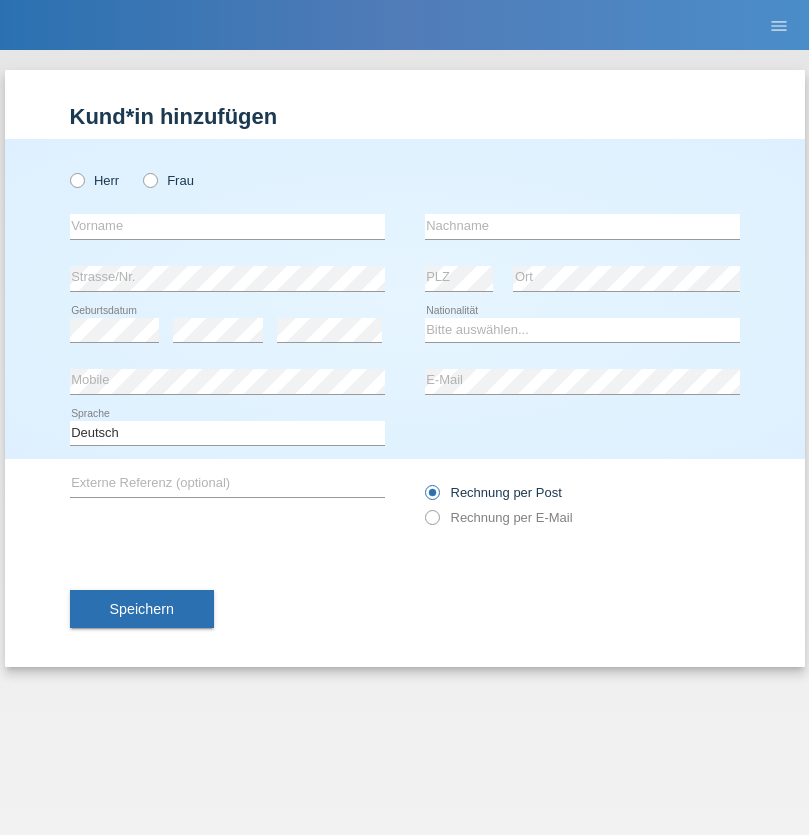 radio on "true" 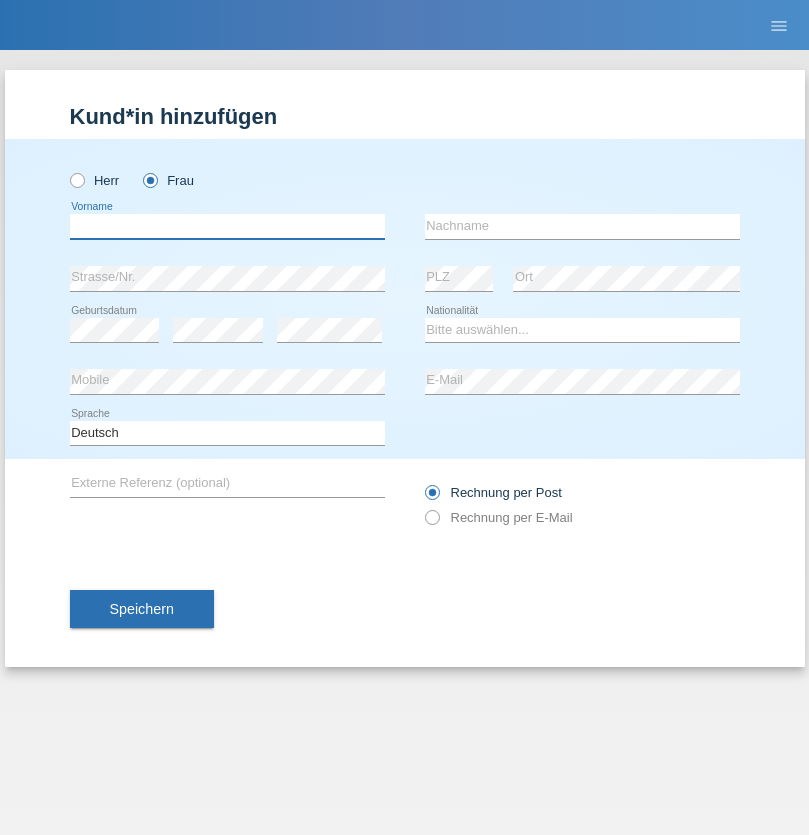 click at bounding box center [227, 226] 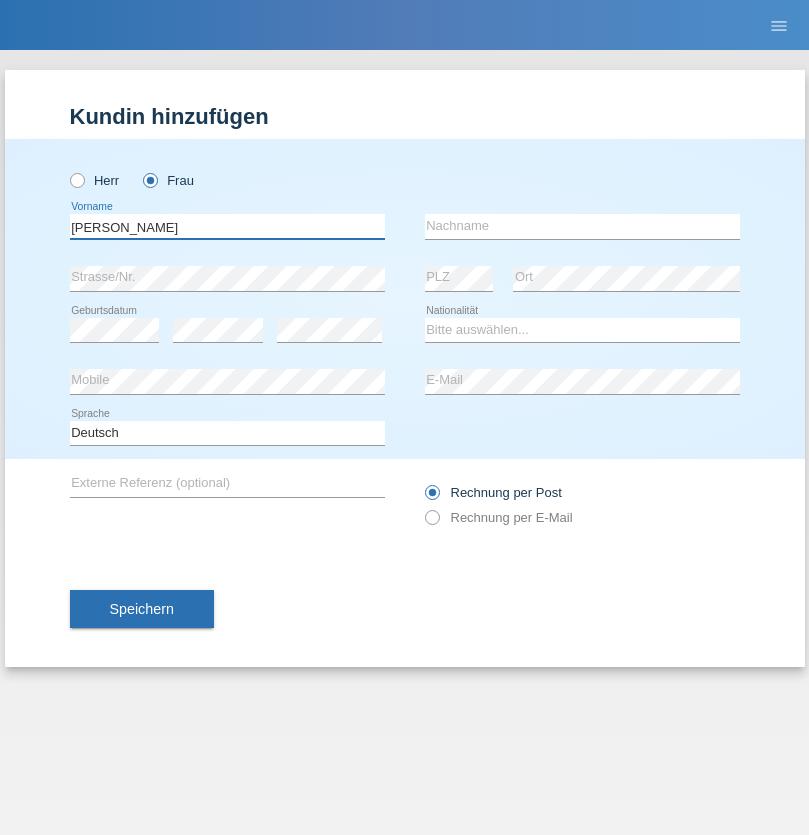 type on "[PERSON_NAME]" 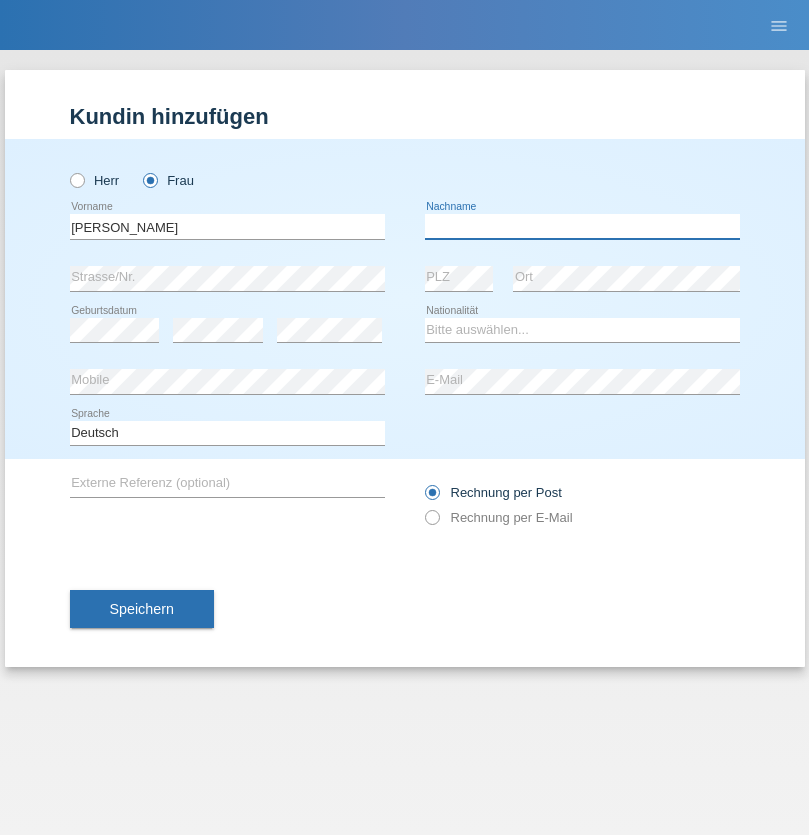 click at bounding box center [582, 226] 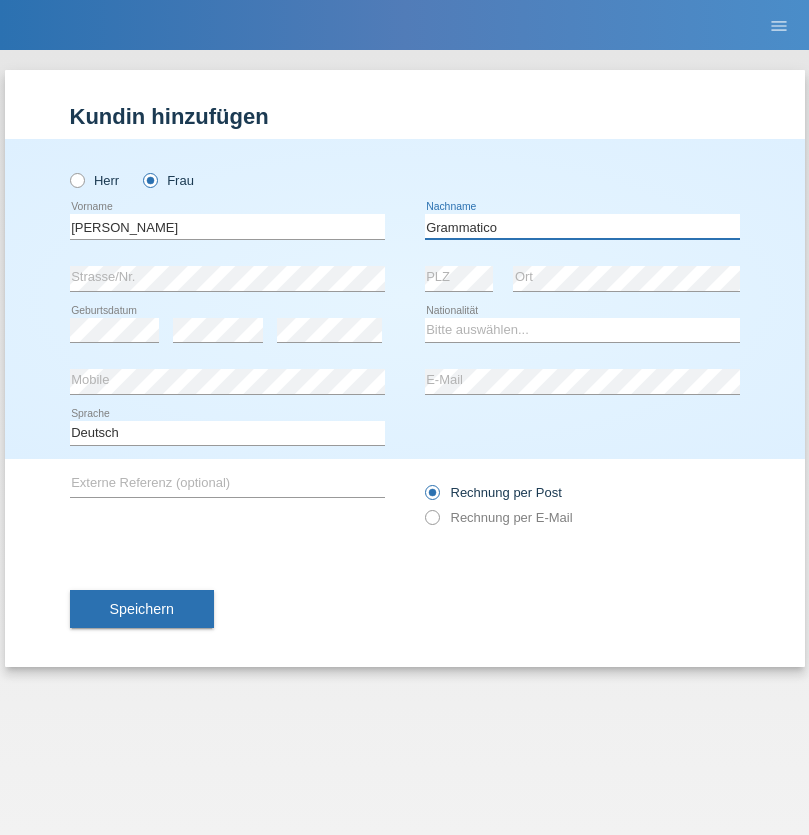 type on "Grammatico" 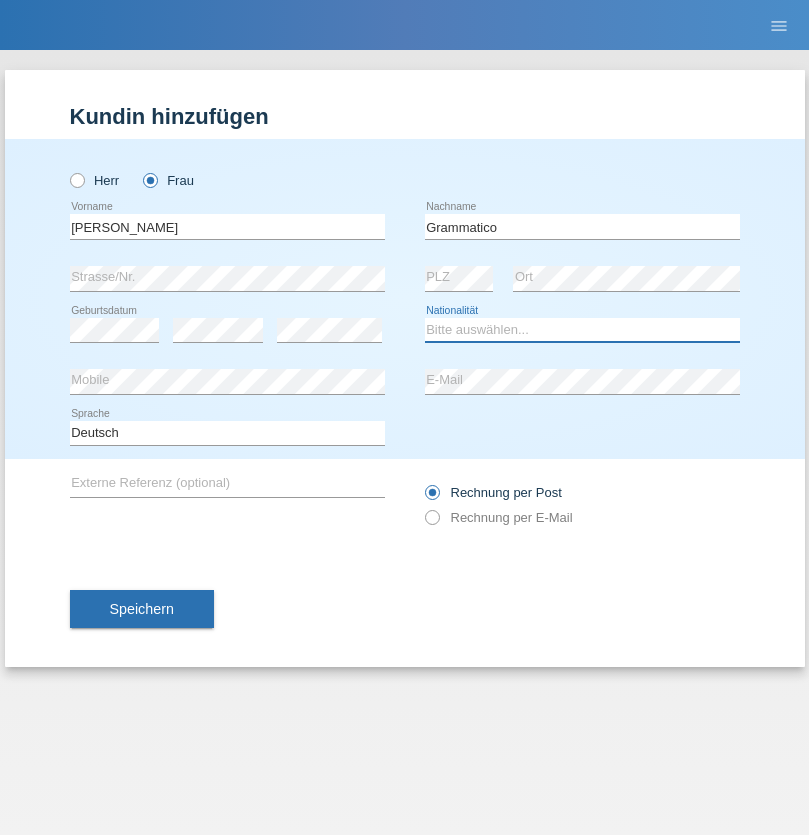 select on "CH" 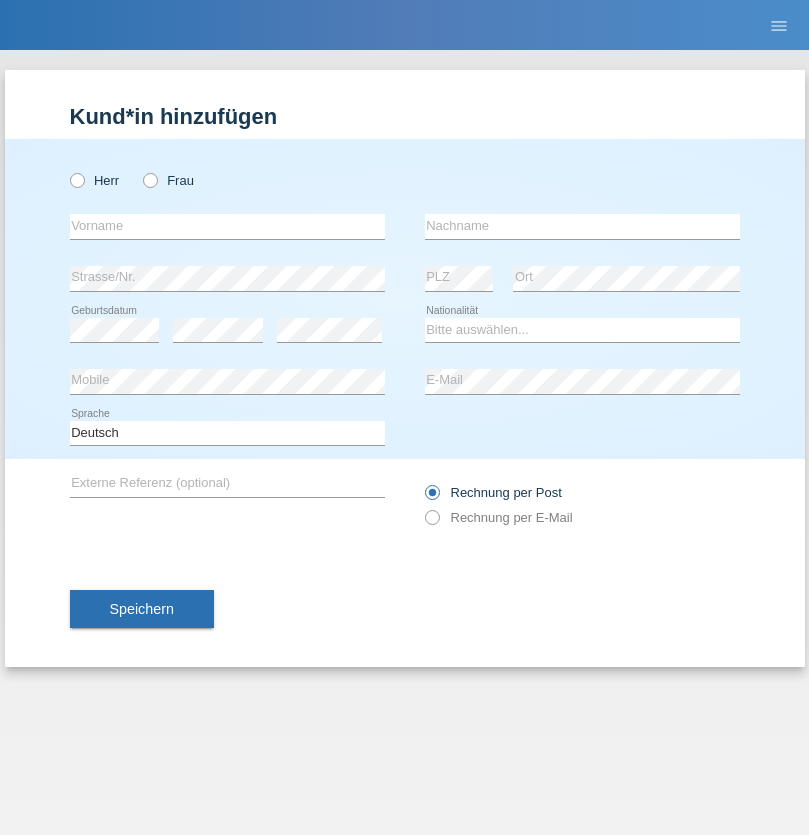scroll, scrollTop: 0, scrollLeft: 0, axis: both 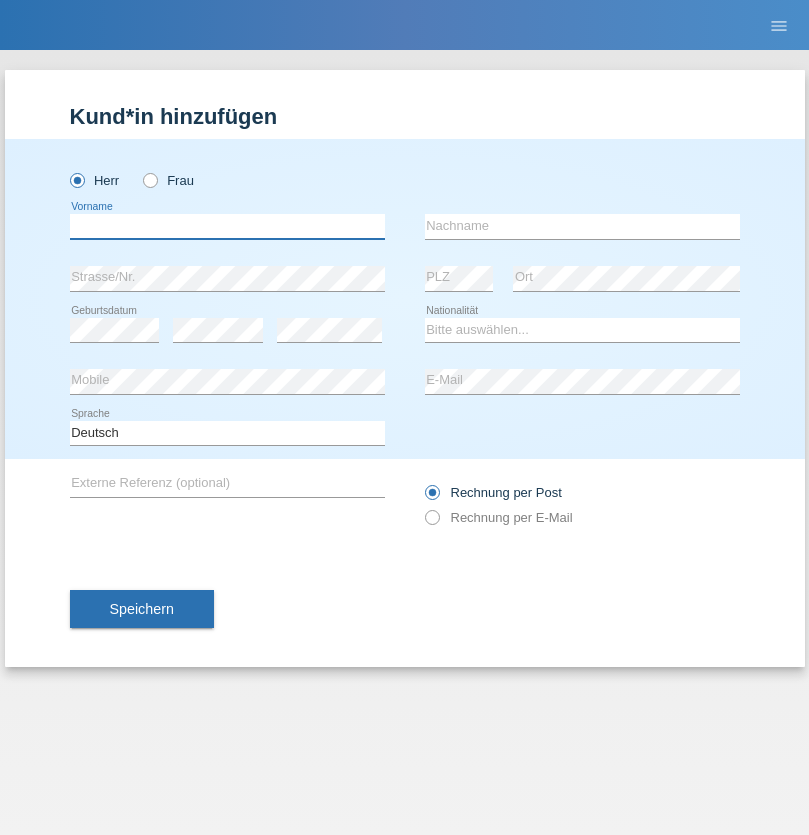 click at bounding box center (227, 226) 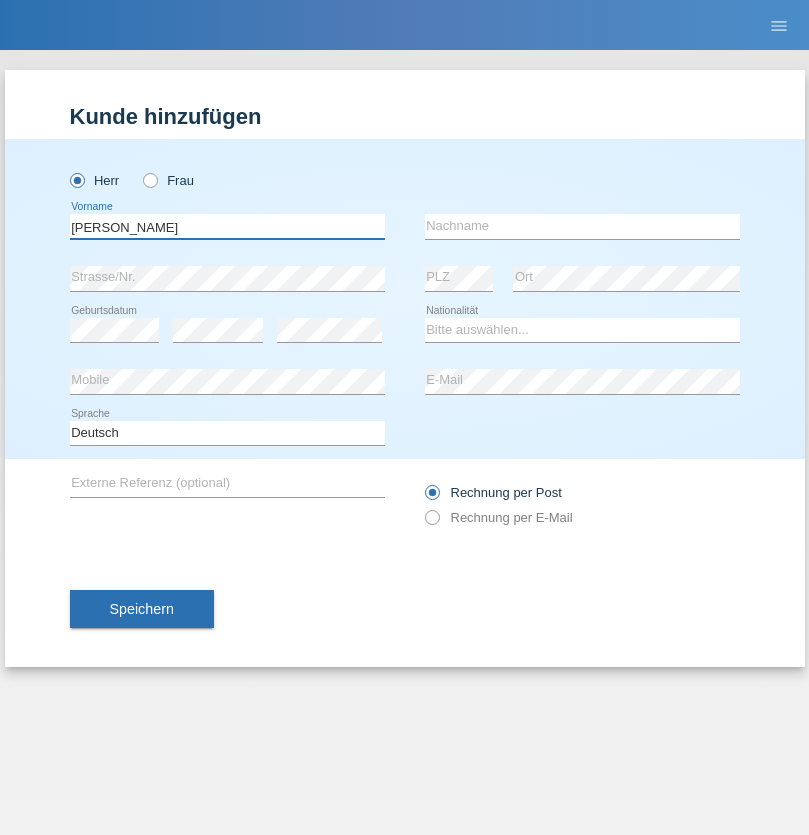 type on "[PERSON_NAME]" 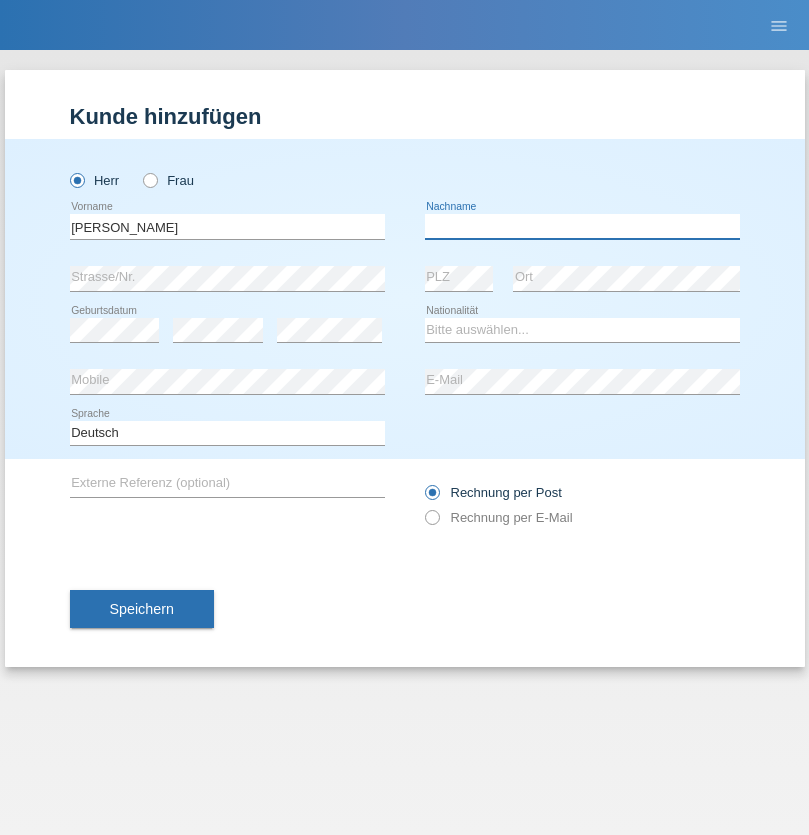 click at bounding box center [582, 226] 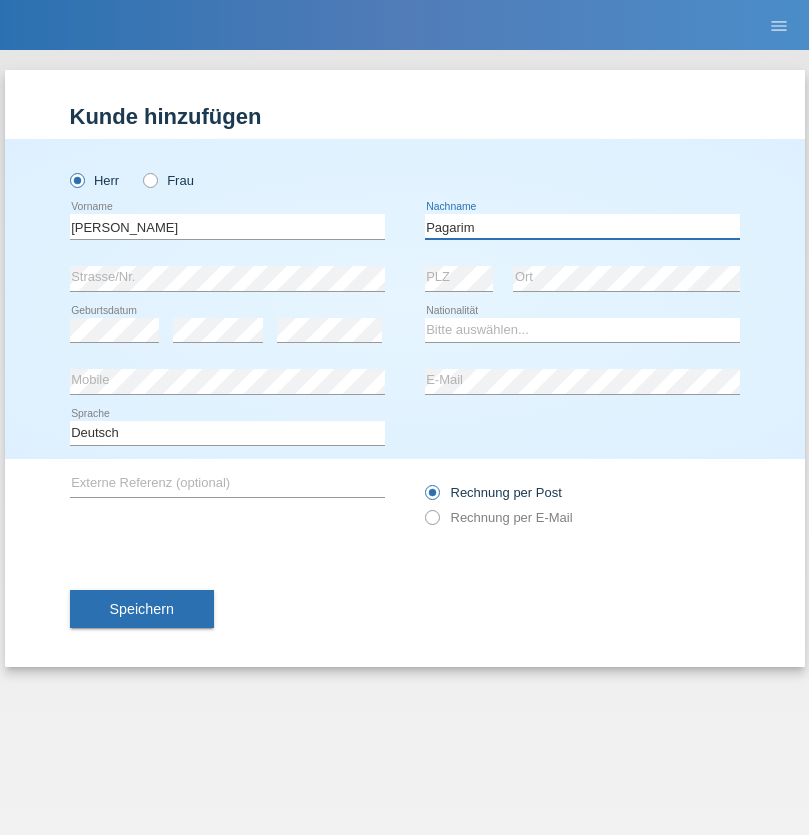 type on "Pagarim" 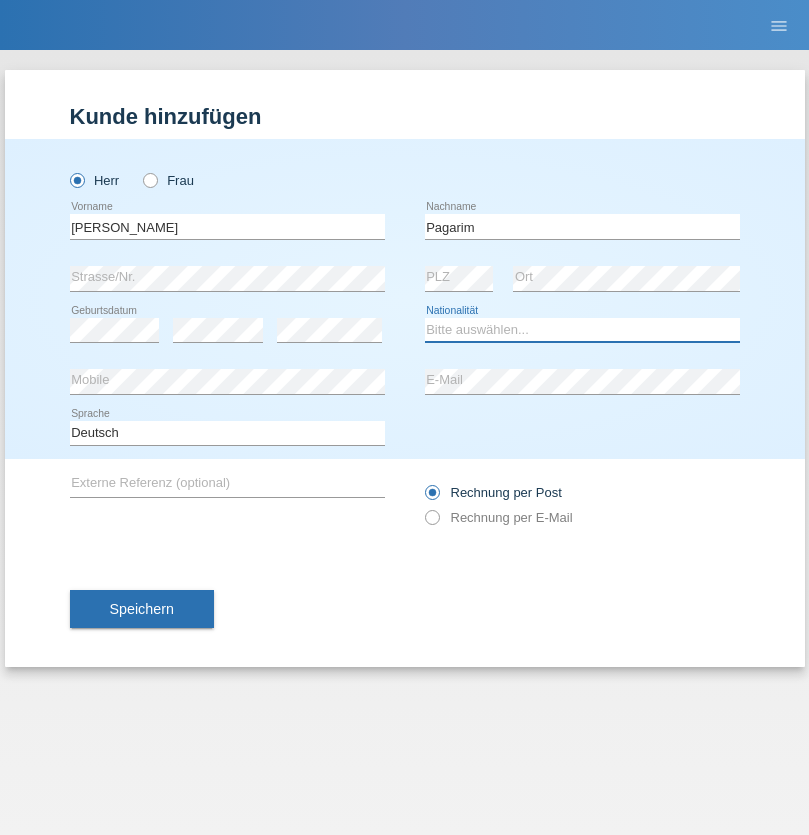 select on "CH" 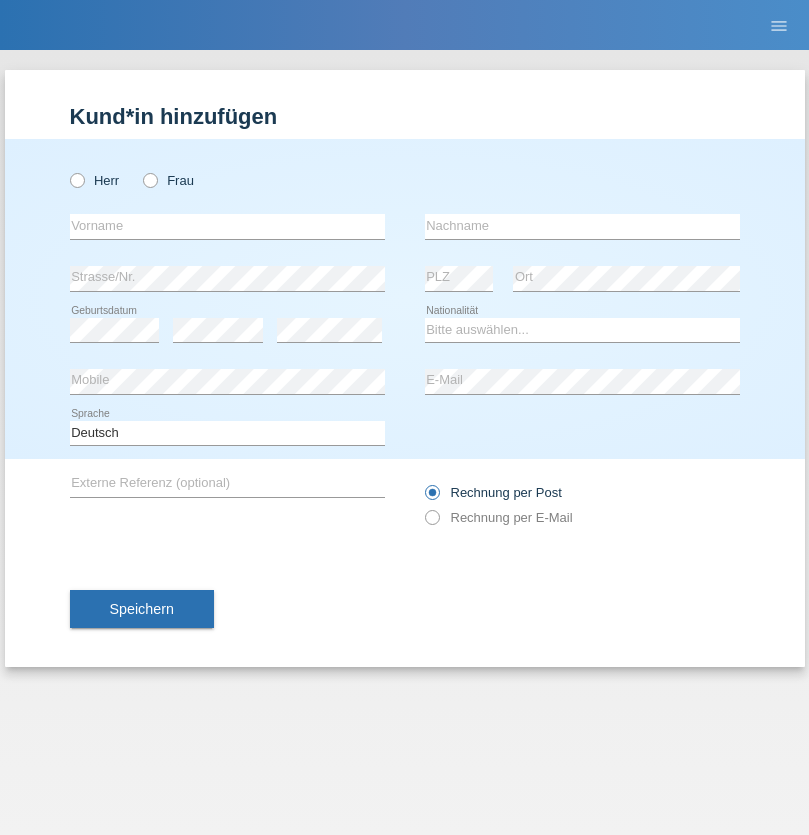 scroll, scrollTop: 0, scrollLeft: 0, axis: both 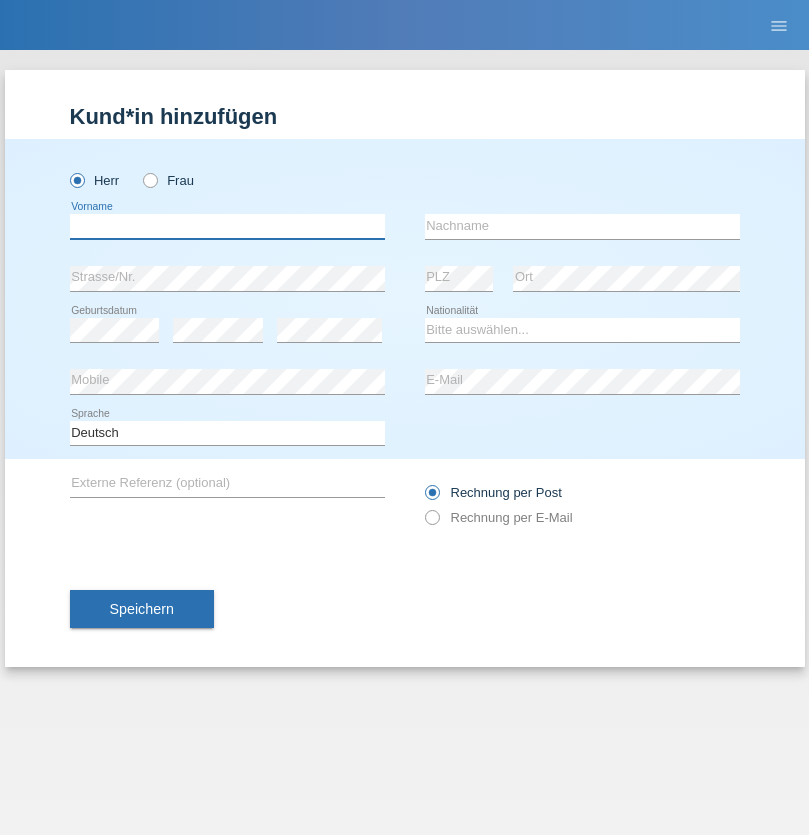 click at bounding box center [227, 226] 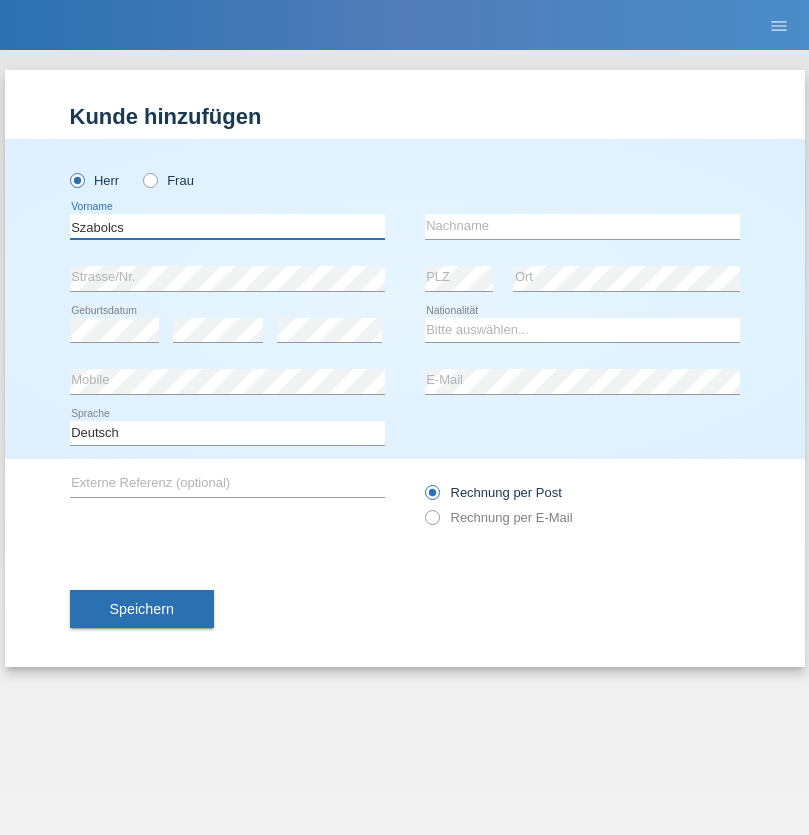 type on "Szabolcs" 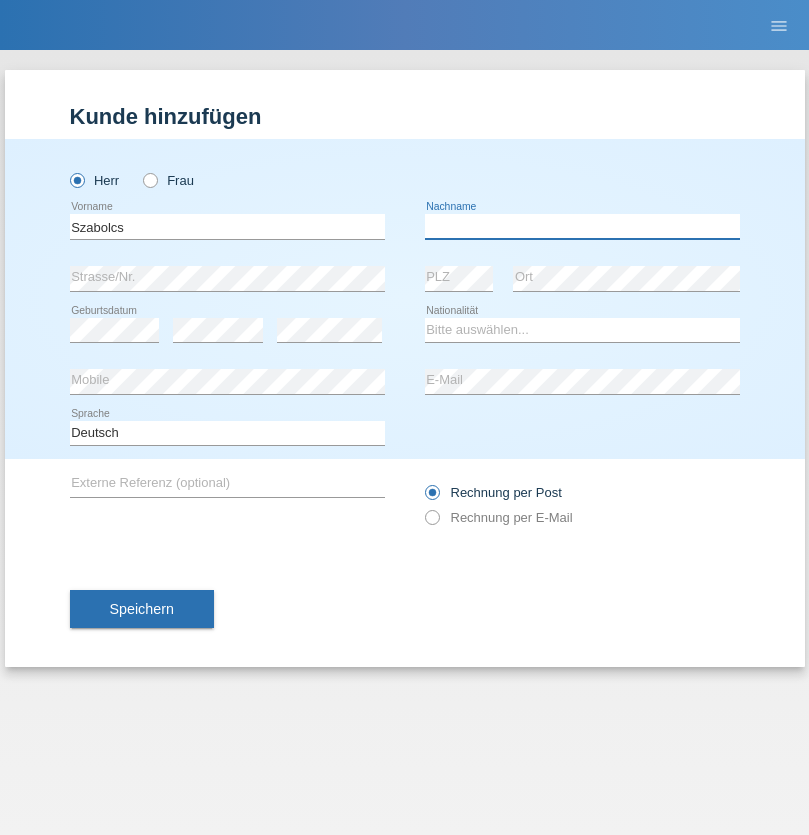 click at bounding box center [582, 226] 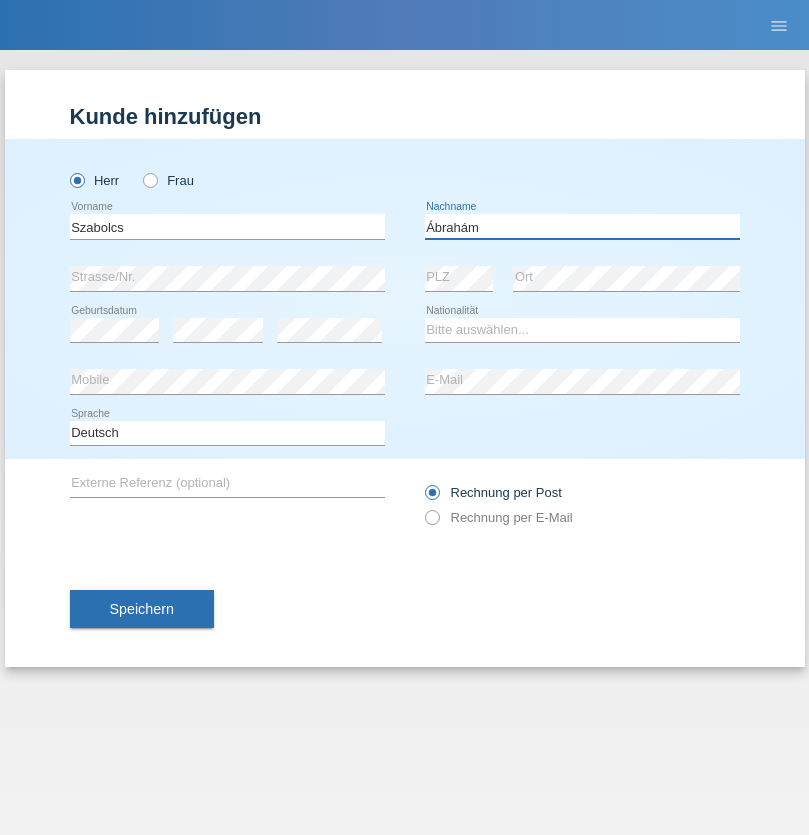 type on "Ábrahám" 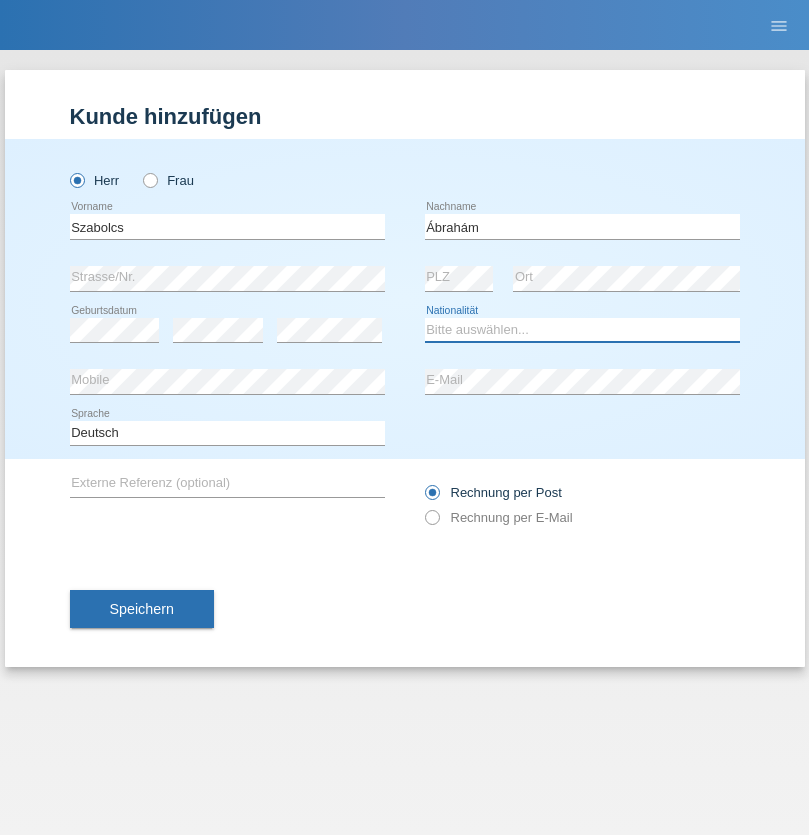 select on "HU" 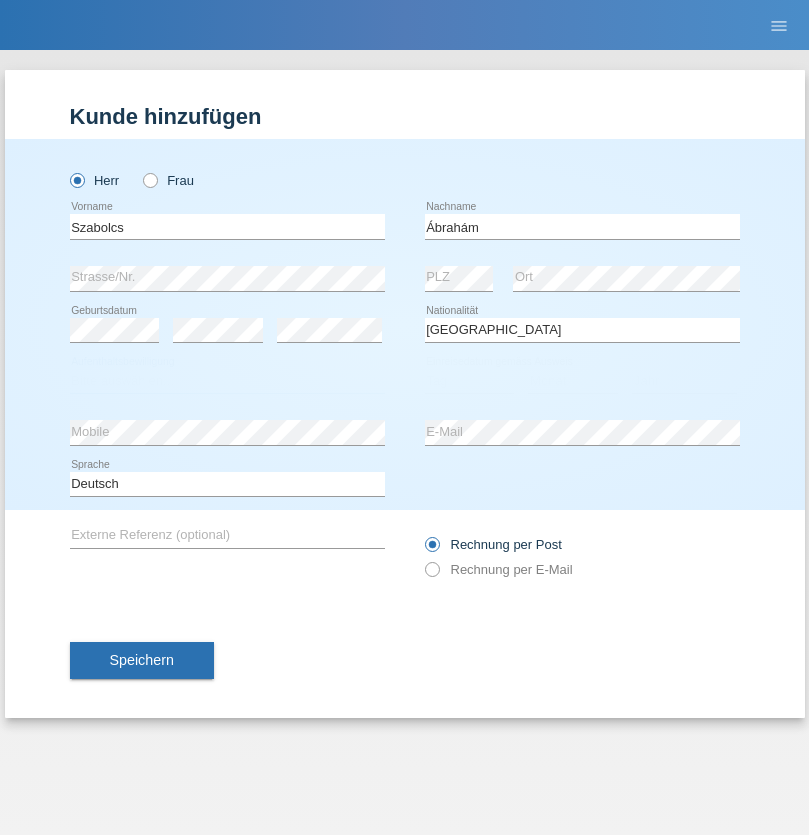 select on "C" 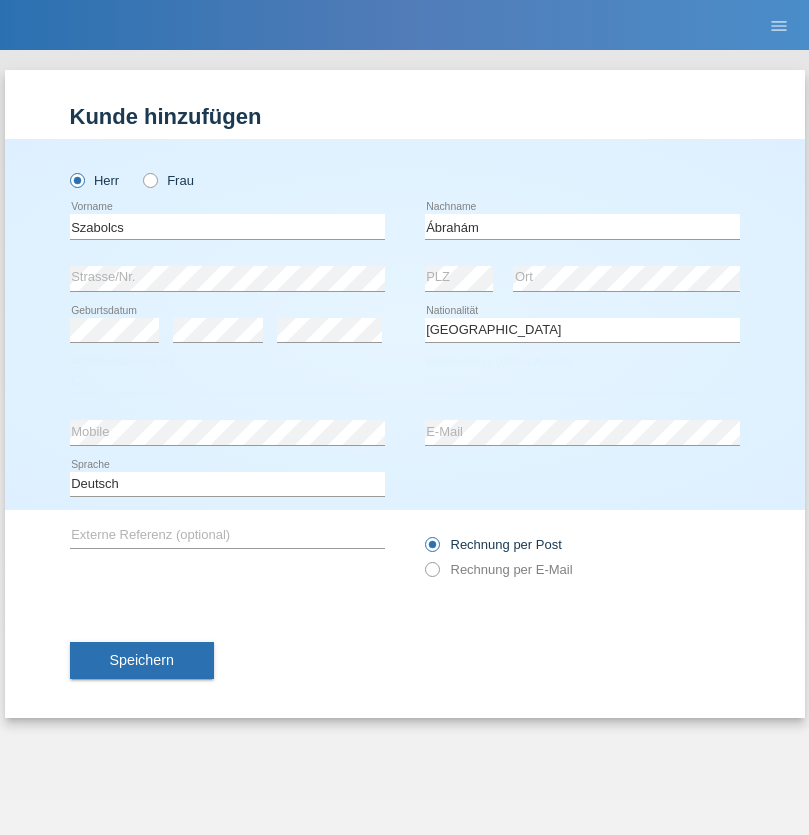 select on "09" 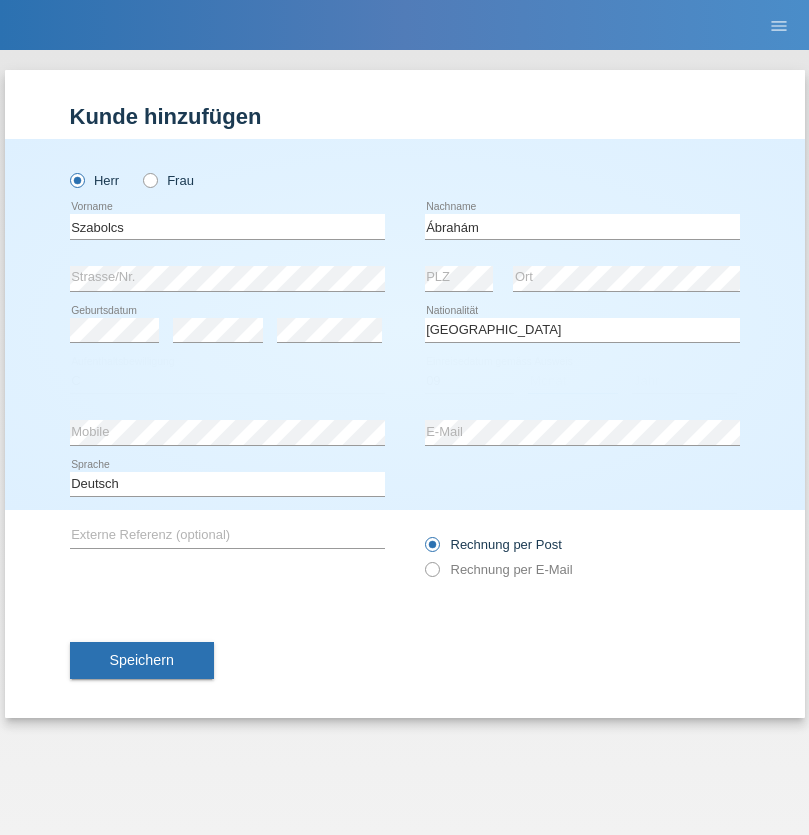 select on "12" 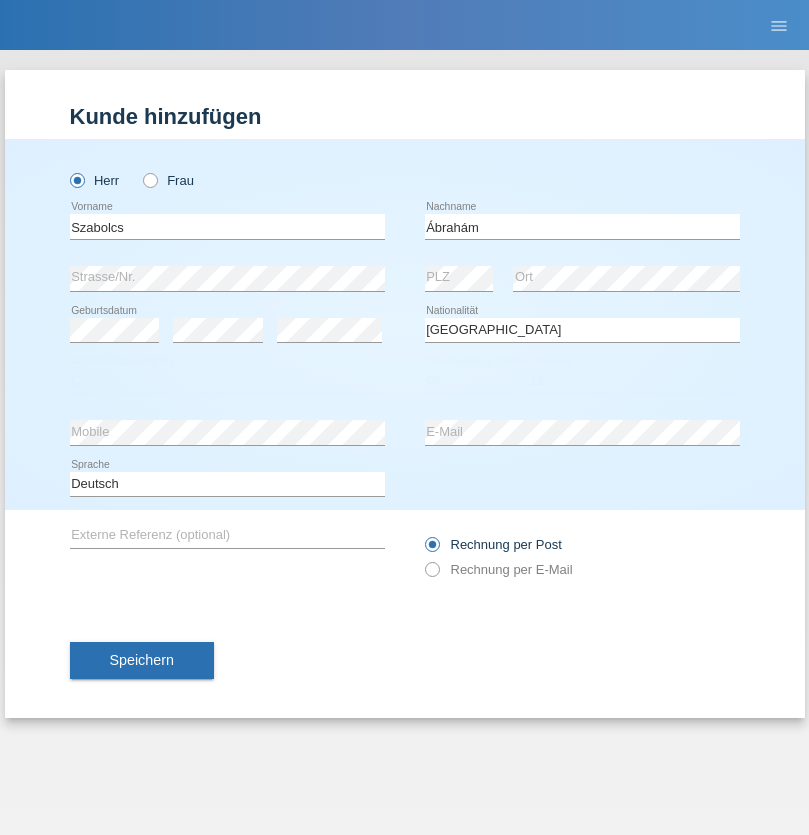 select on "2021" 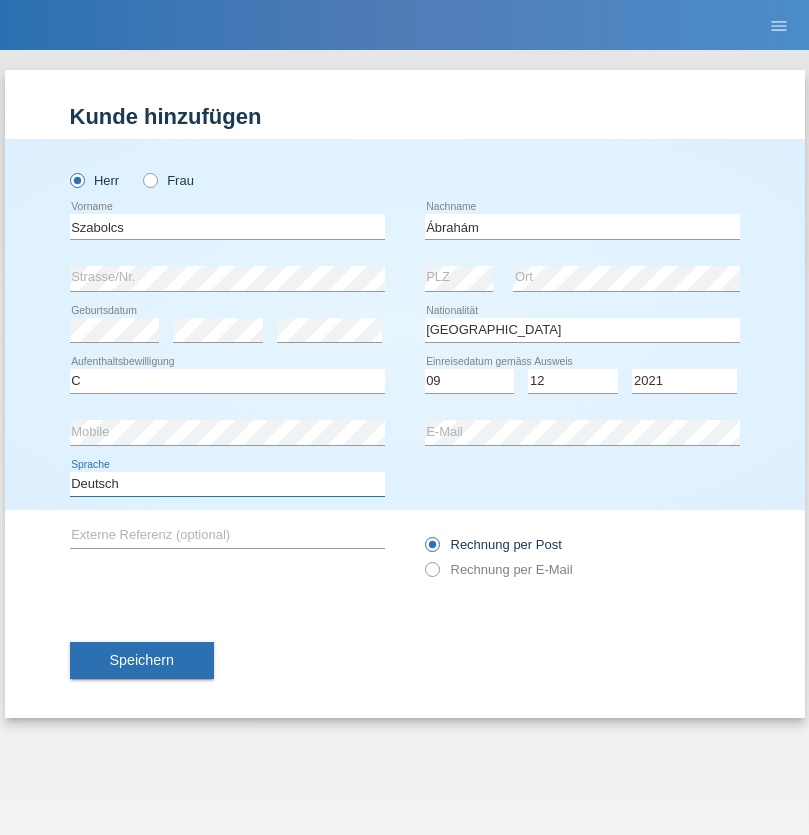 select on "en" 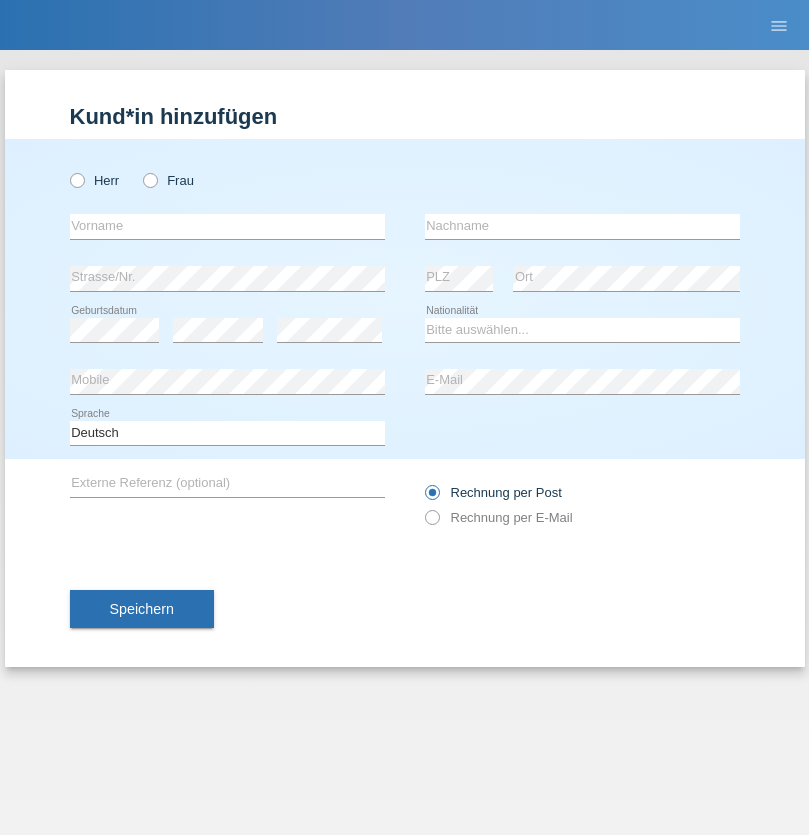 scroll, scrollTop: 0, scrollLeft: 0, axis: both 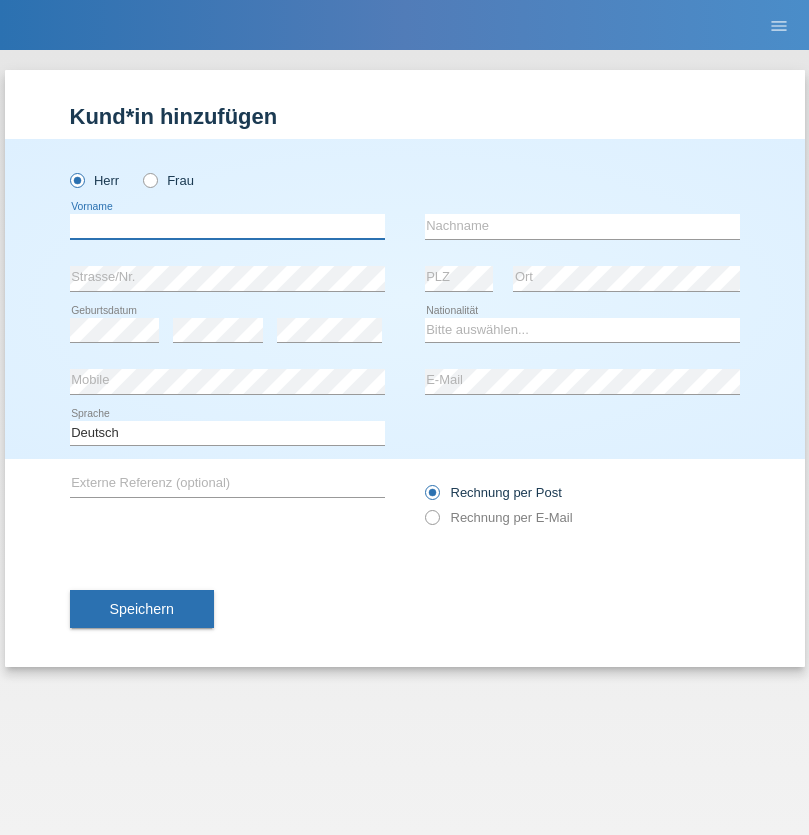 click at bounding box center (227, 226) 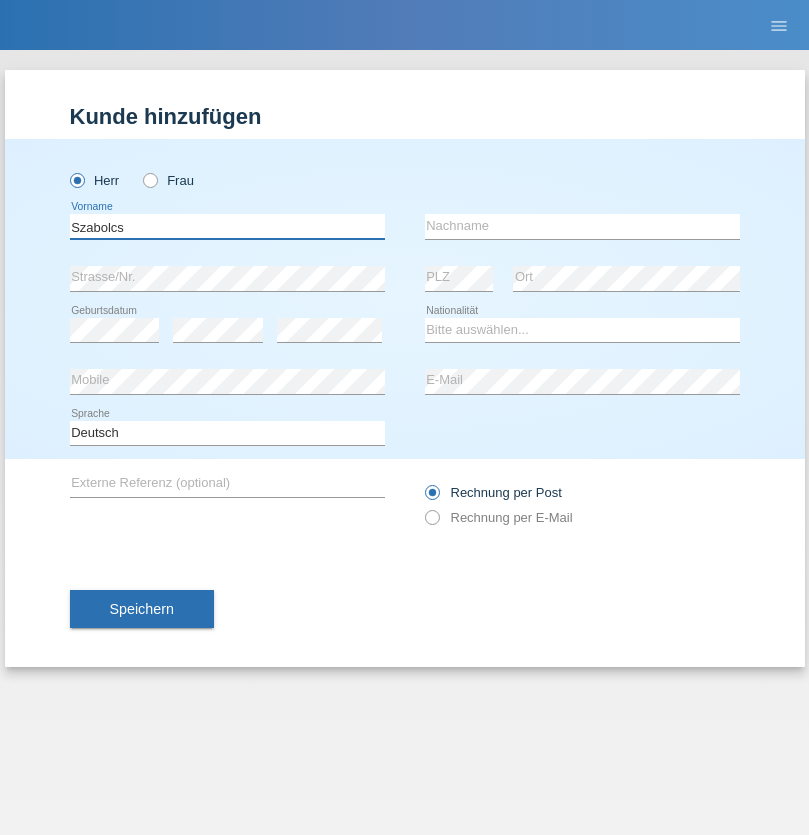 type on "Szabolcs" 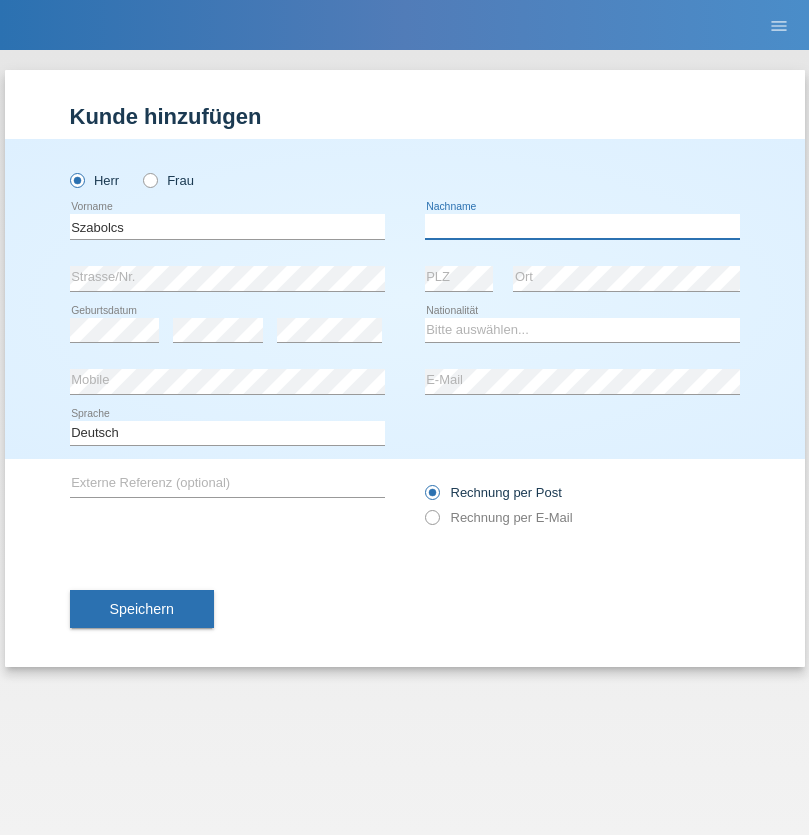 click at bounding box center (582, 226) 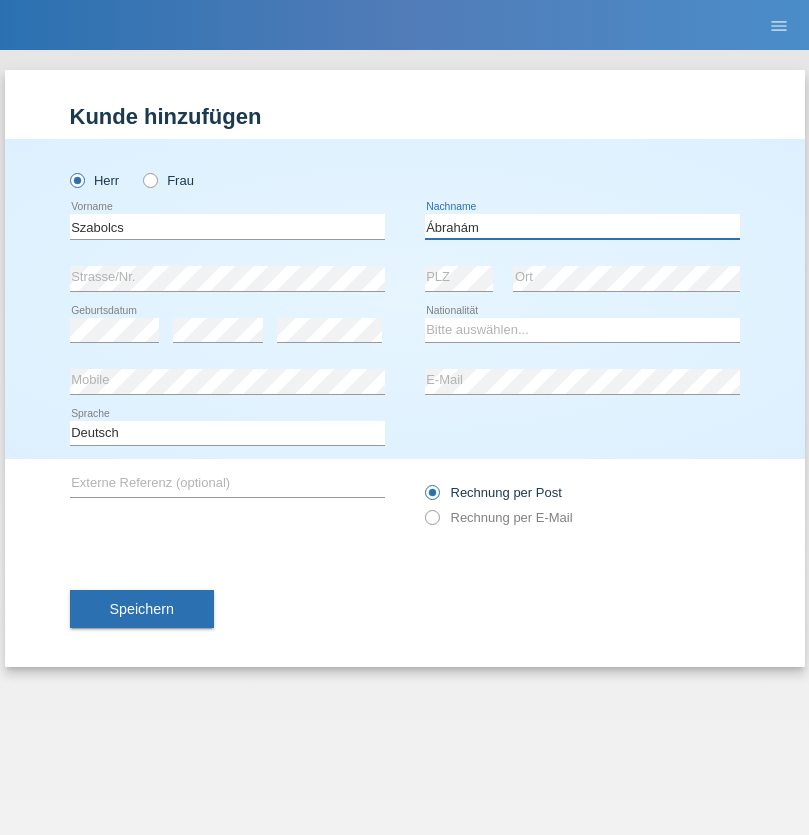 type on "Ábrahám" 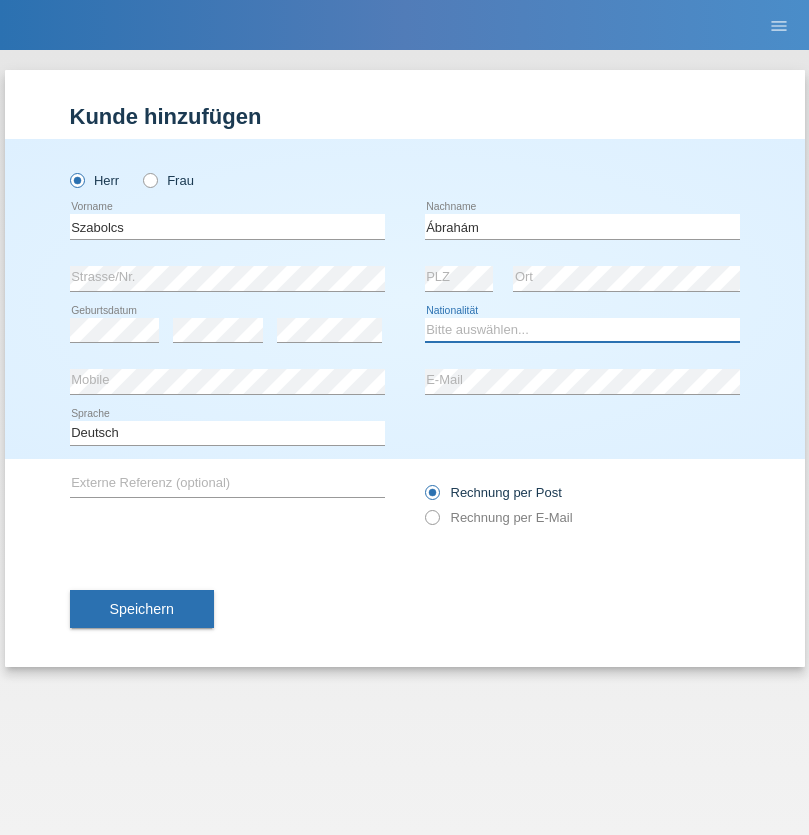 select on "HU" 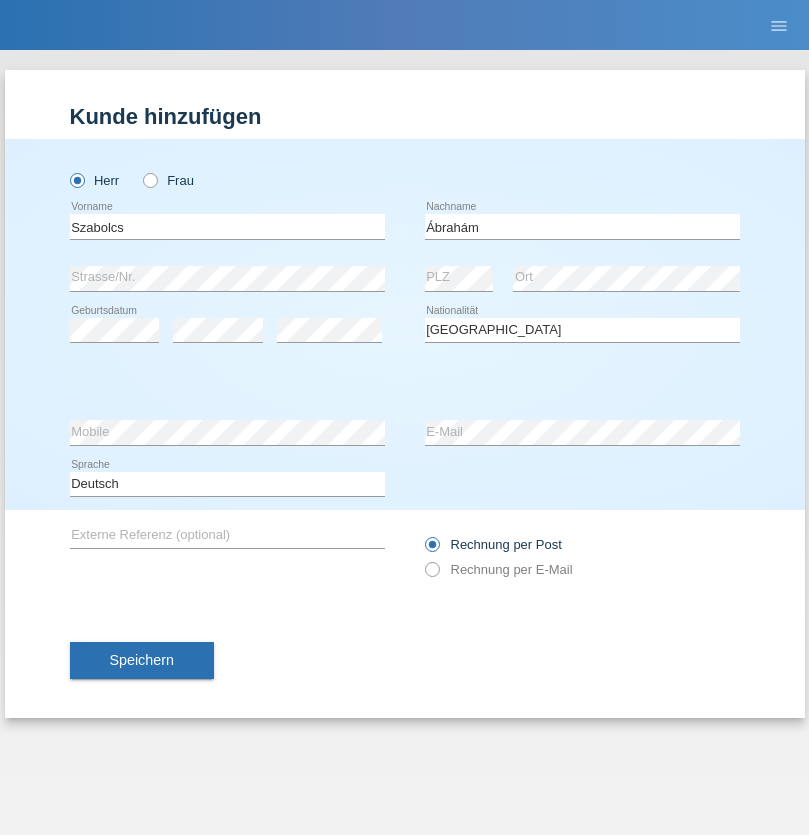 select on "C" 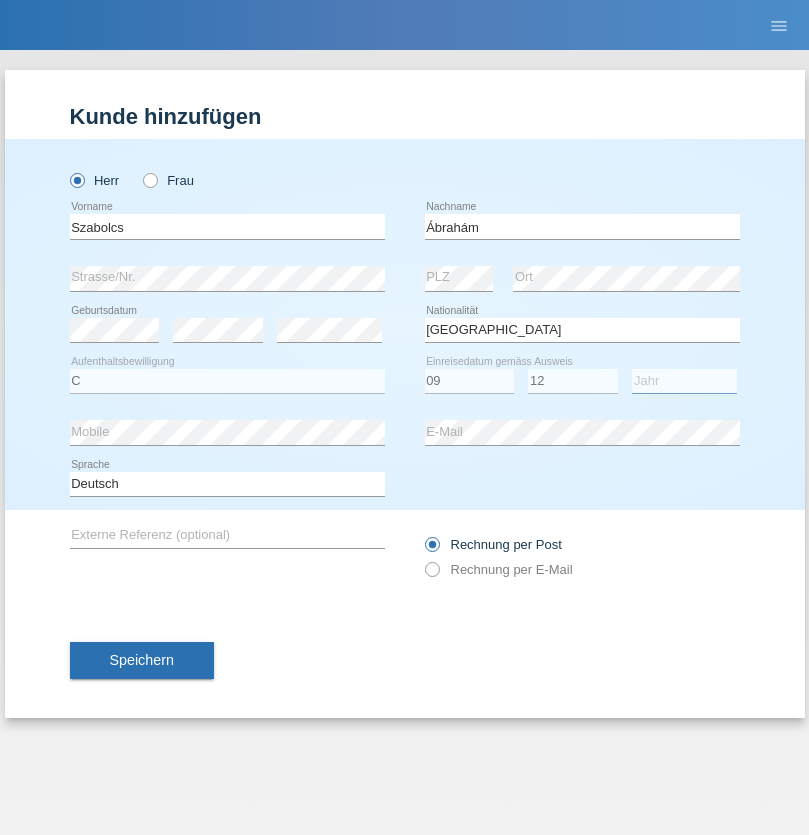 select on "2021" 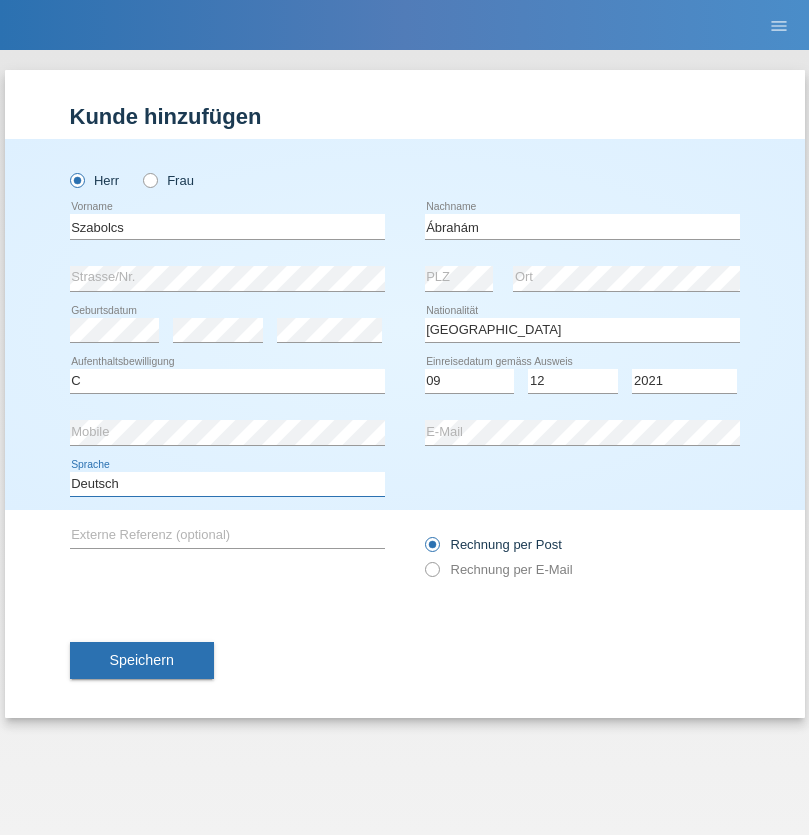 select on "en" 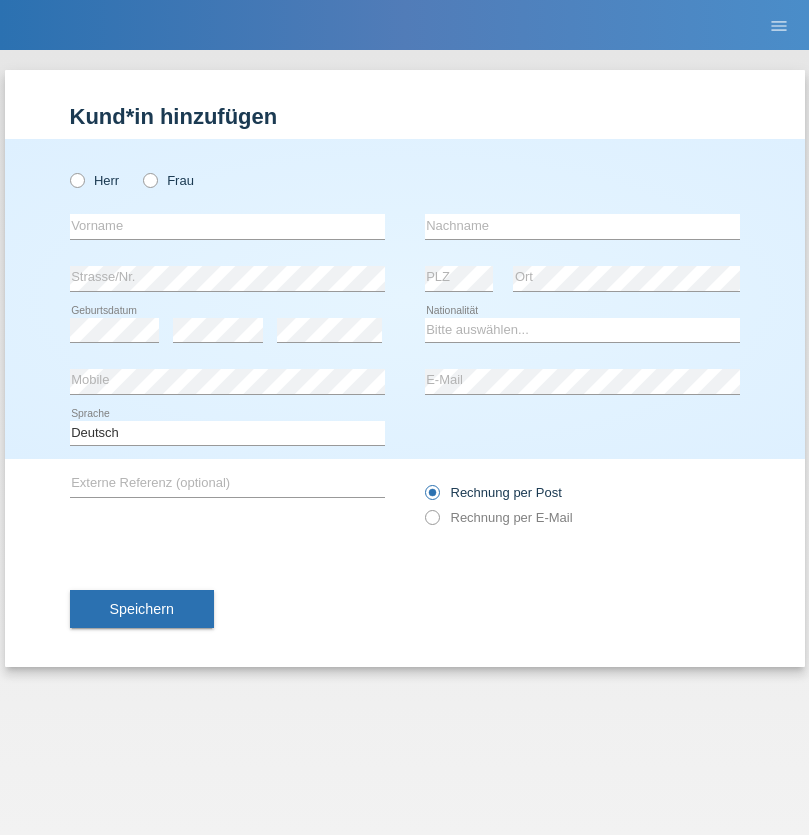 scroll, scrollTop: 0, scrollLeft: 0, axis: both 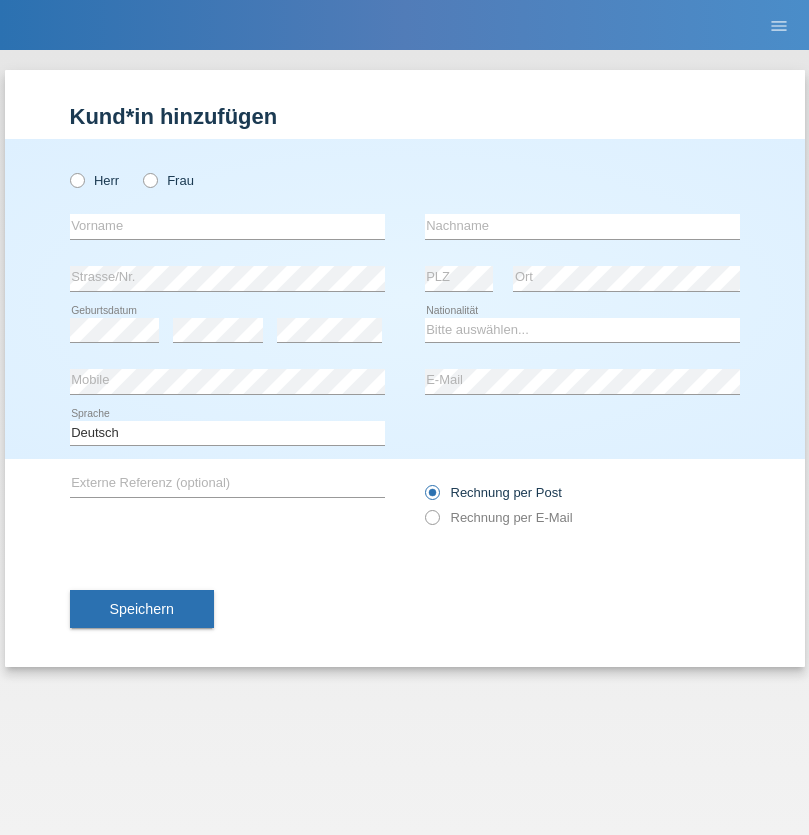 radio on "true" 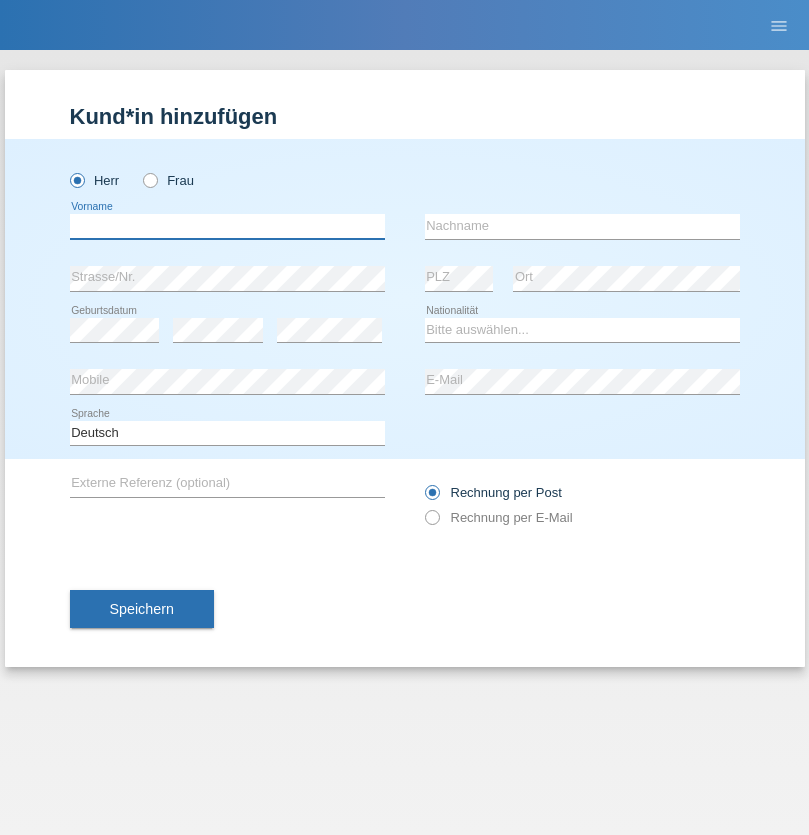 click at bounding box center (227, 226) 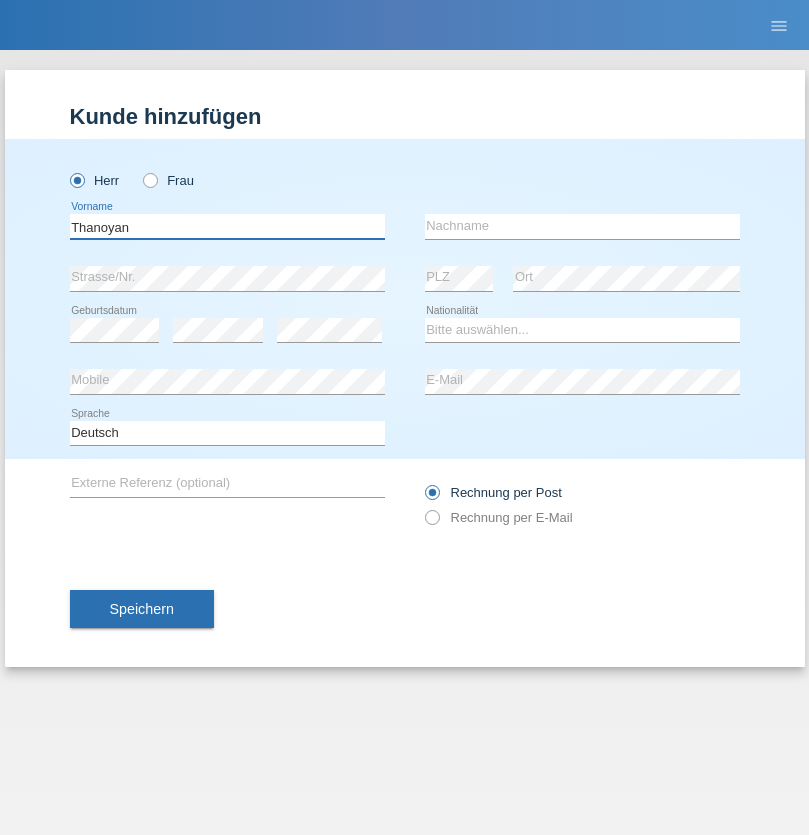 type on "Thanoyan" 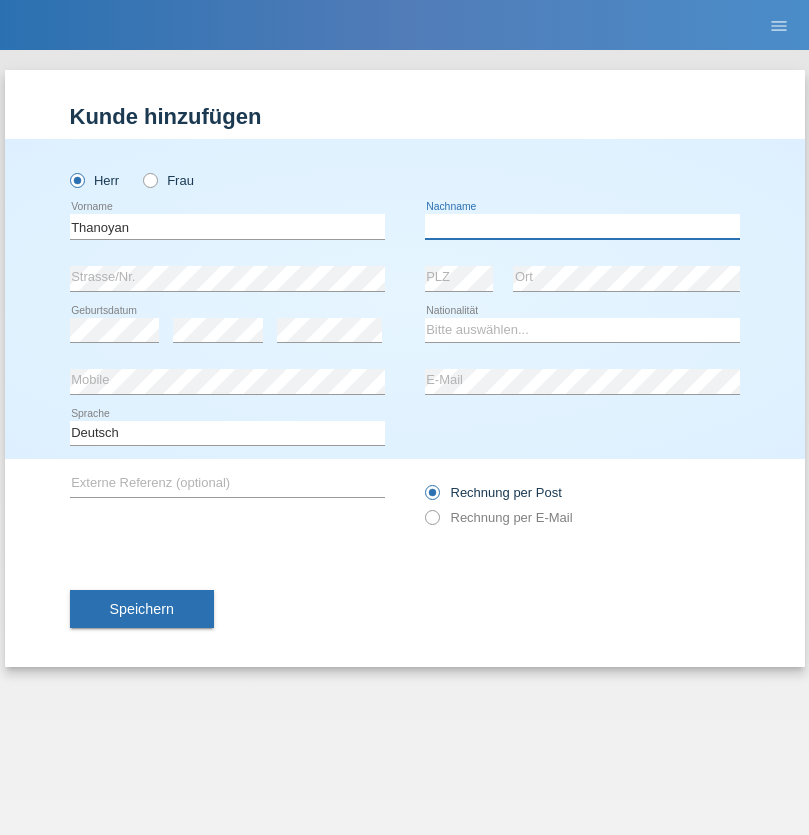 click at bounding box center [582, 226] 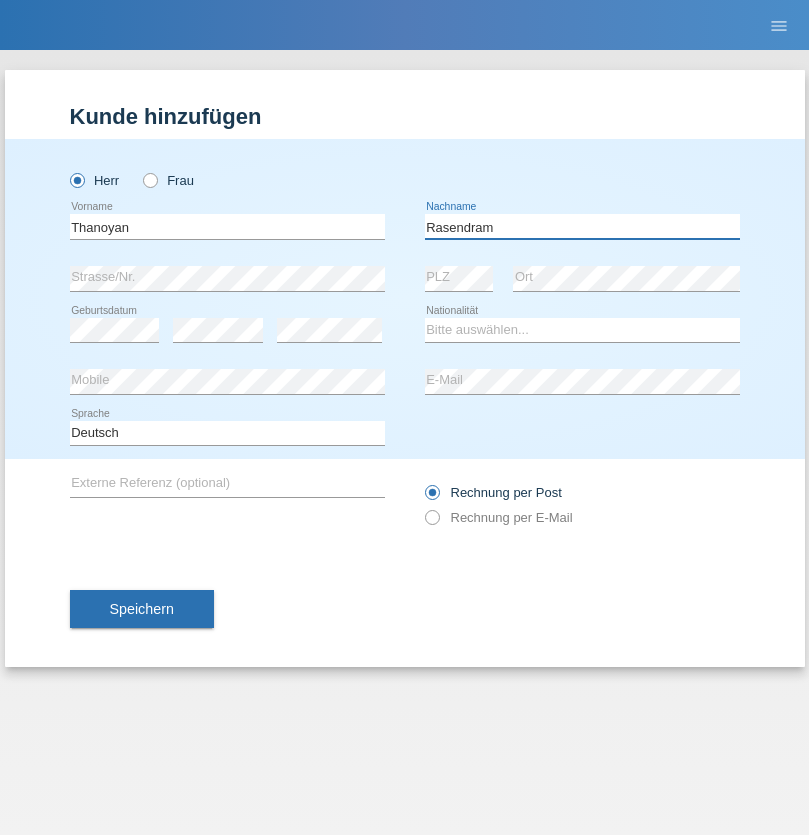 type on "Rasendram" 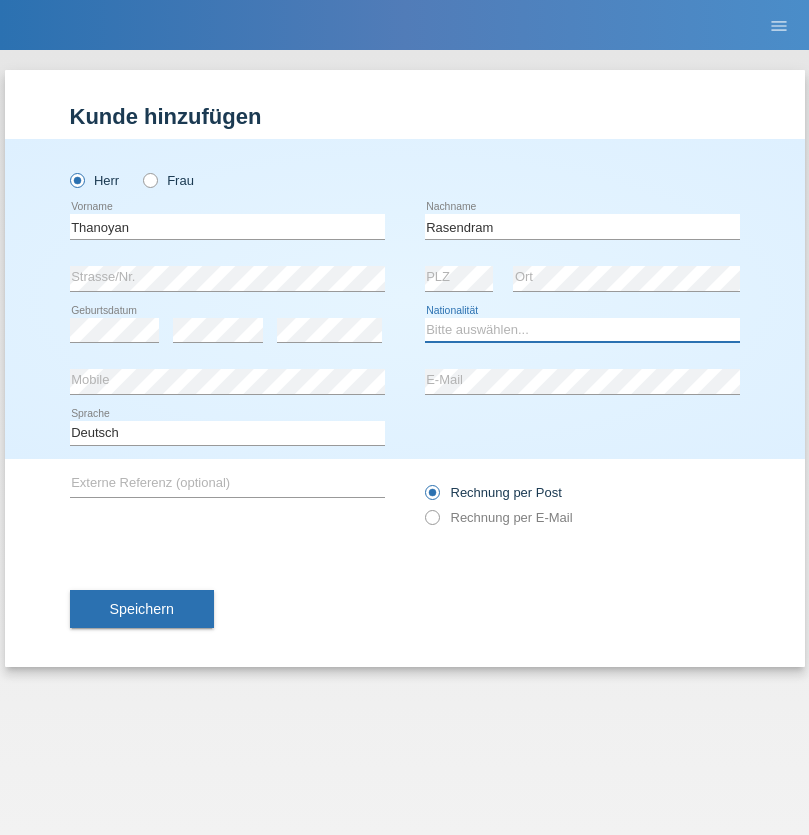 select on "LK" 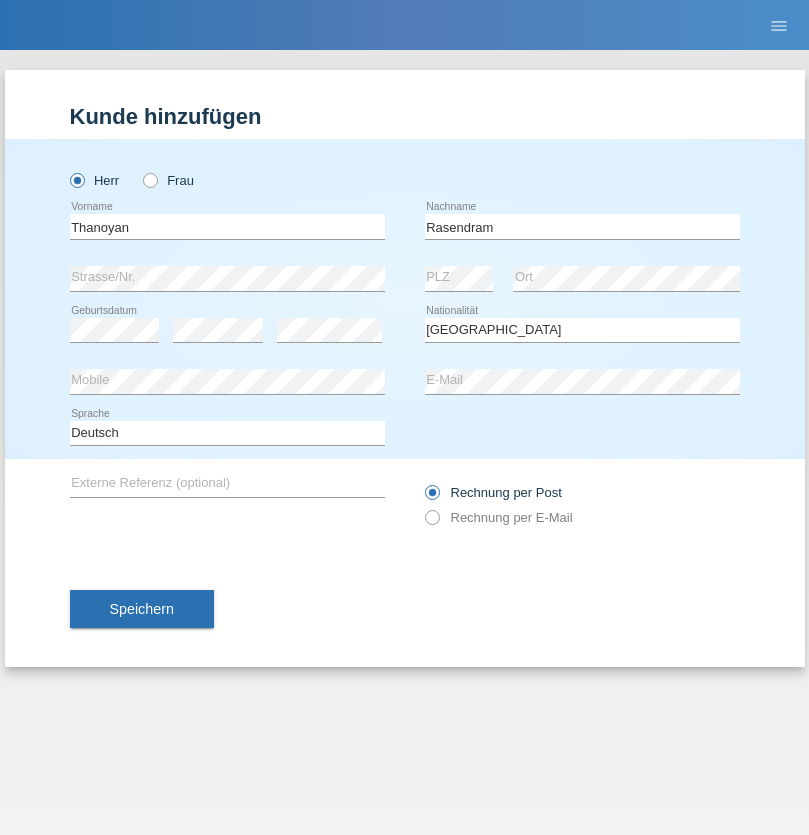 select on "C" 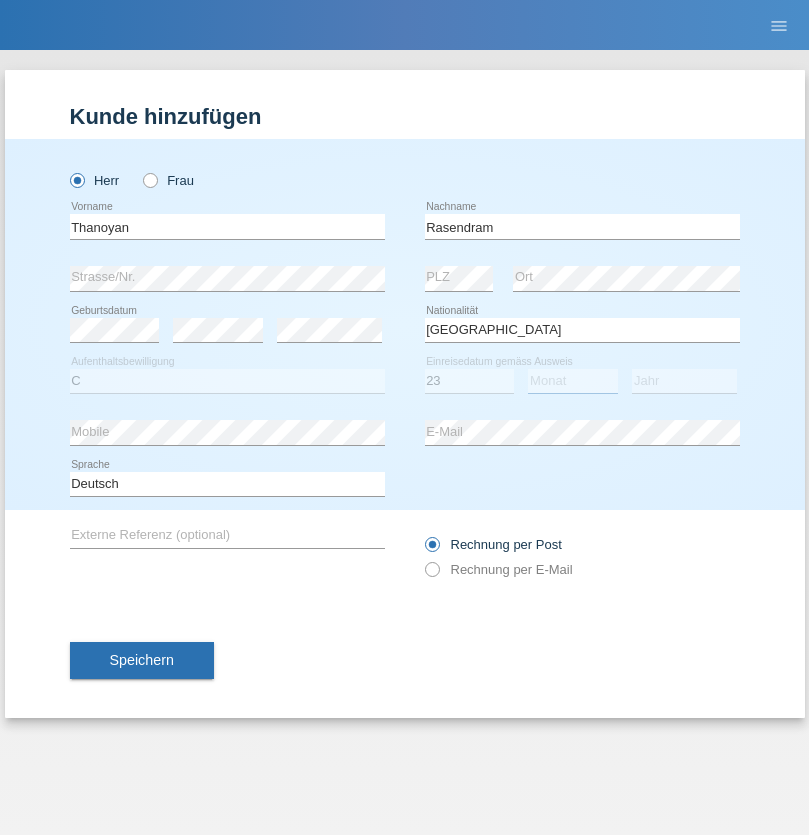 select on "02" 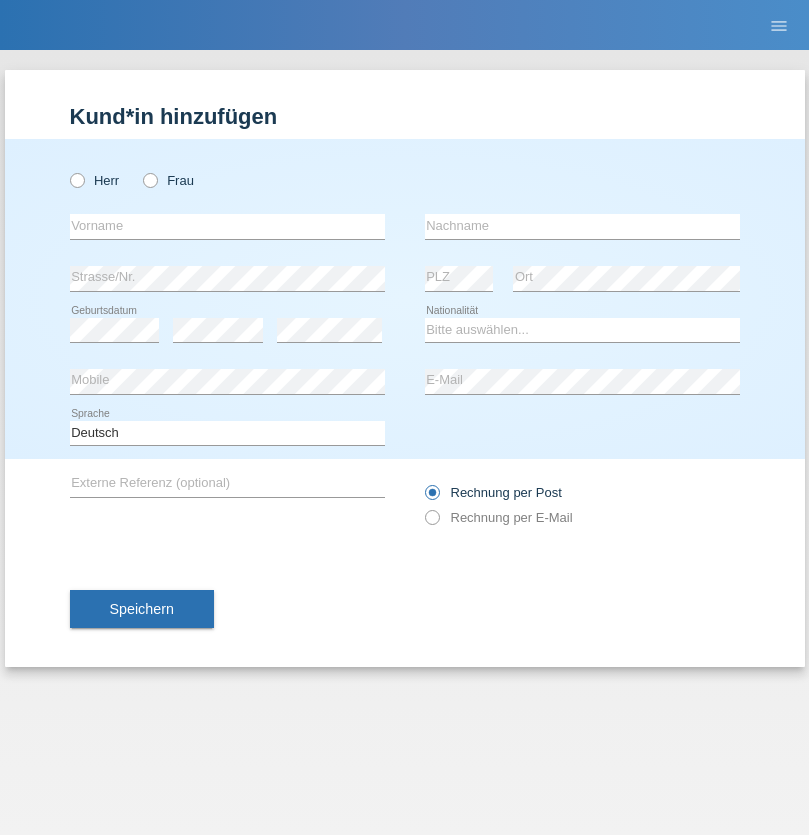scroll, scrollTop: 0, scrollLeft: 0, axis: both 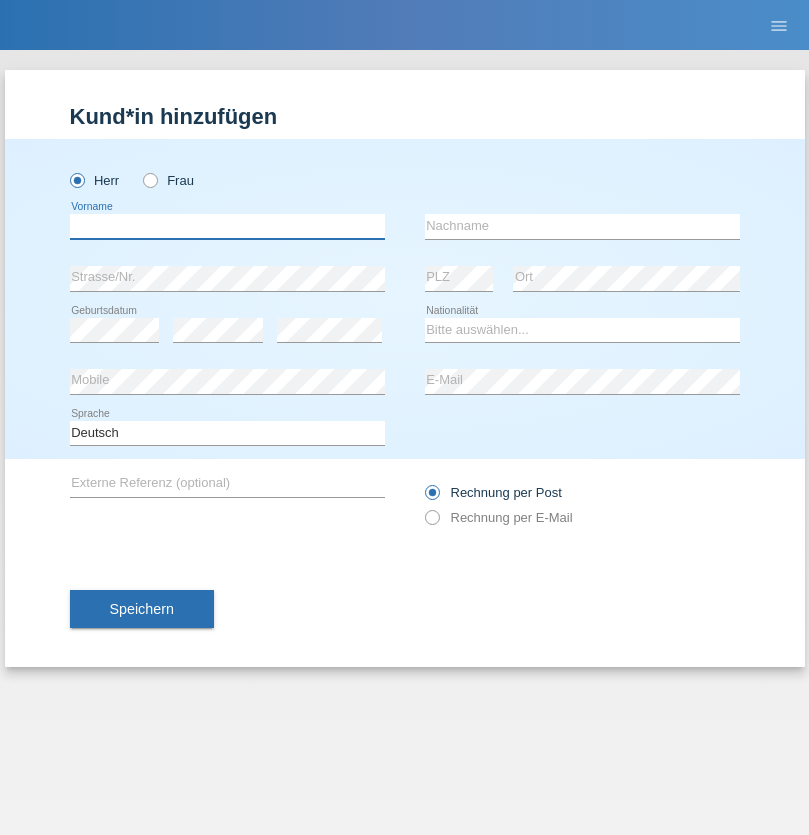 click at bounding box center (227, 226) 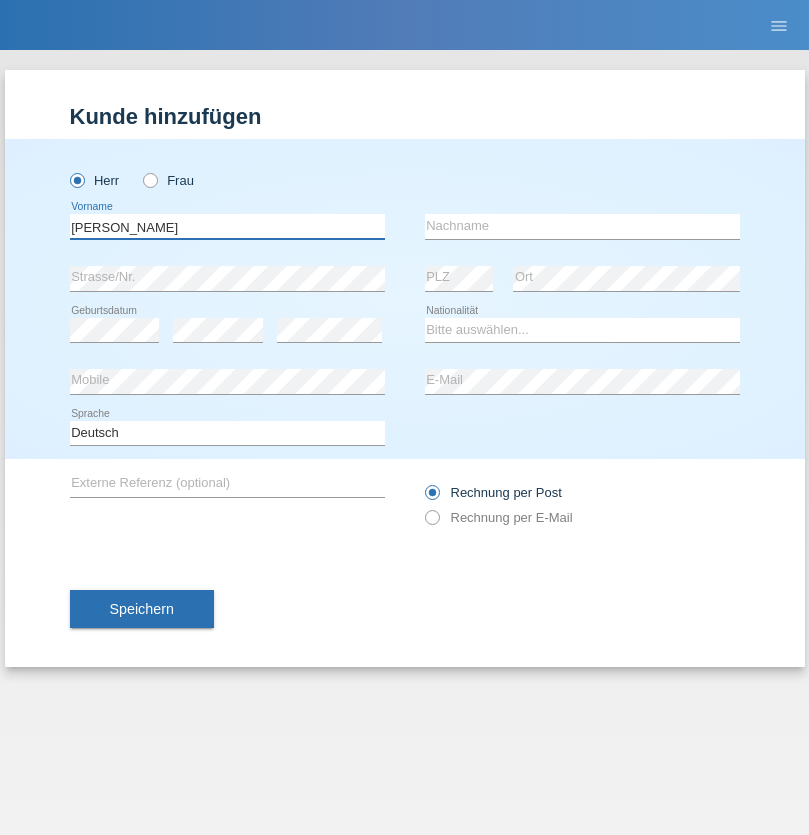 type on "[PERSON_NAME]" 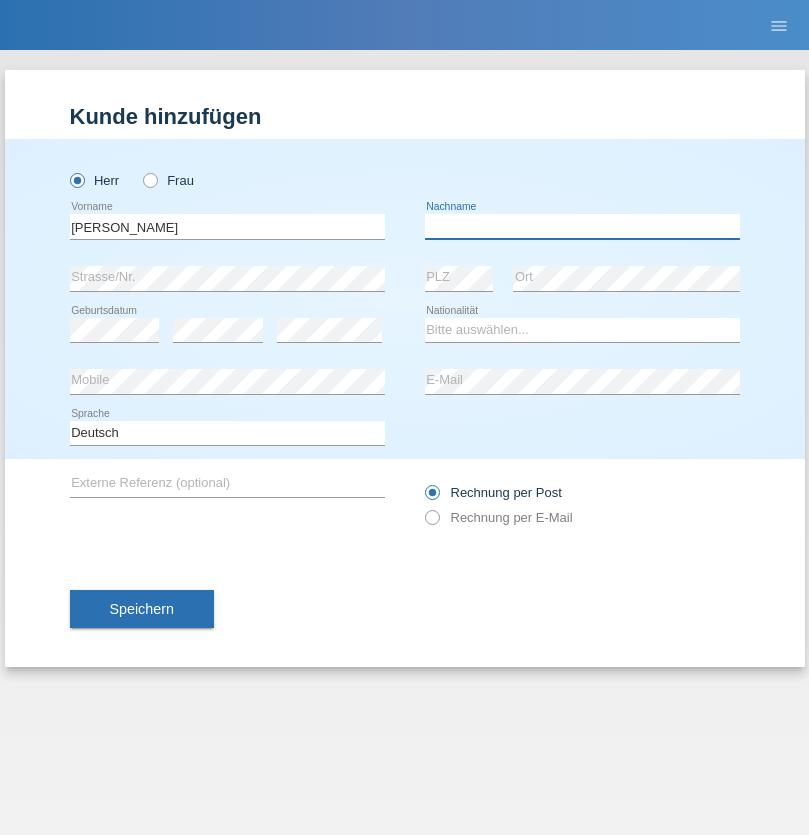click at bounding box center [582, 226] 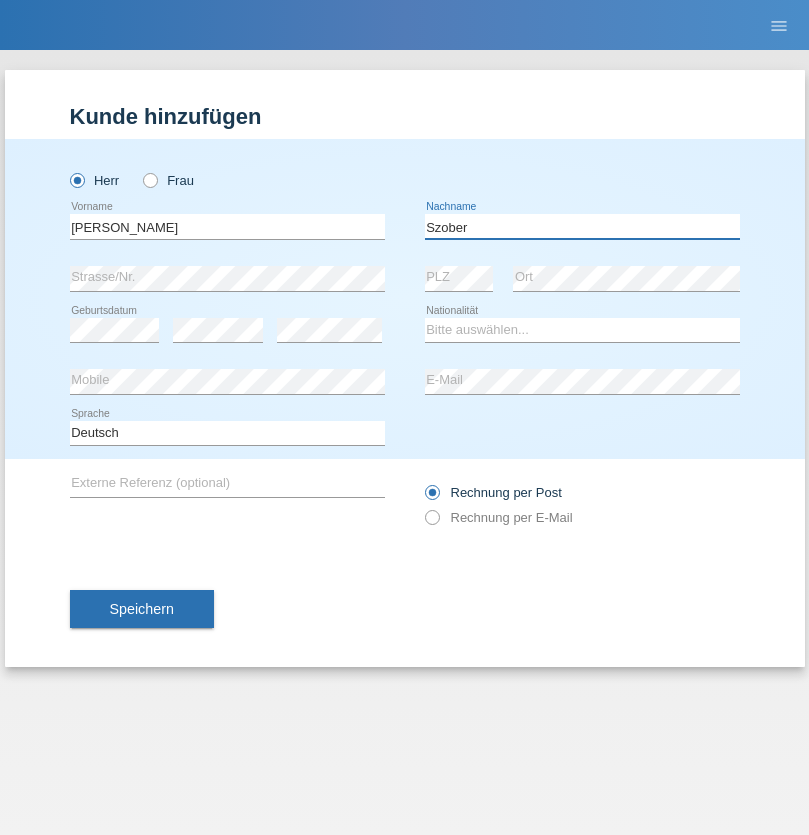 type on "Szober" 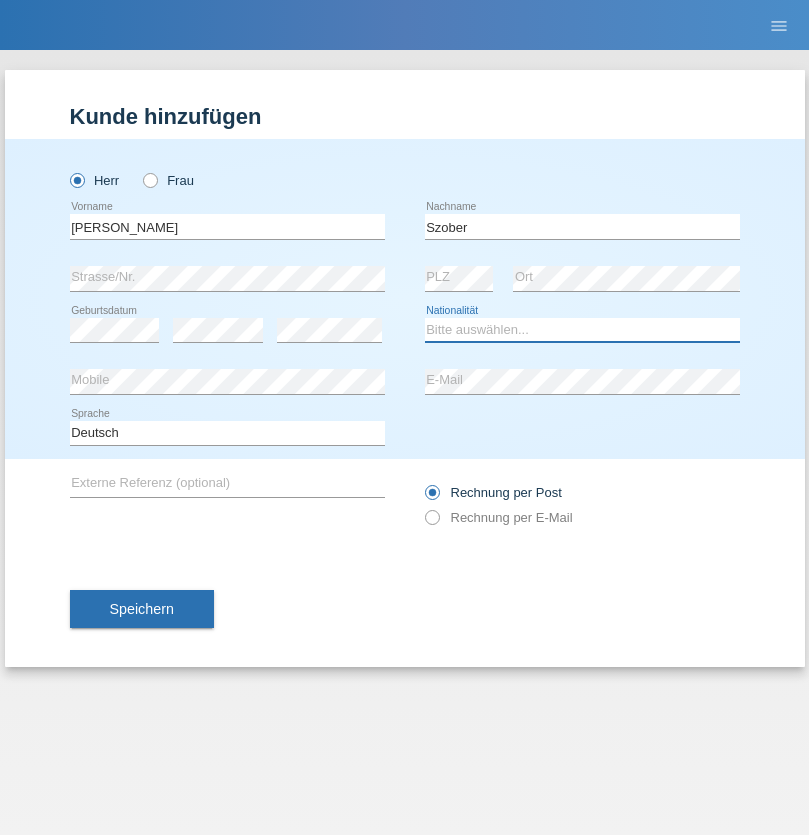 select on "PL" 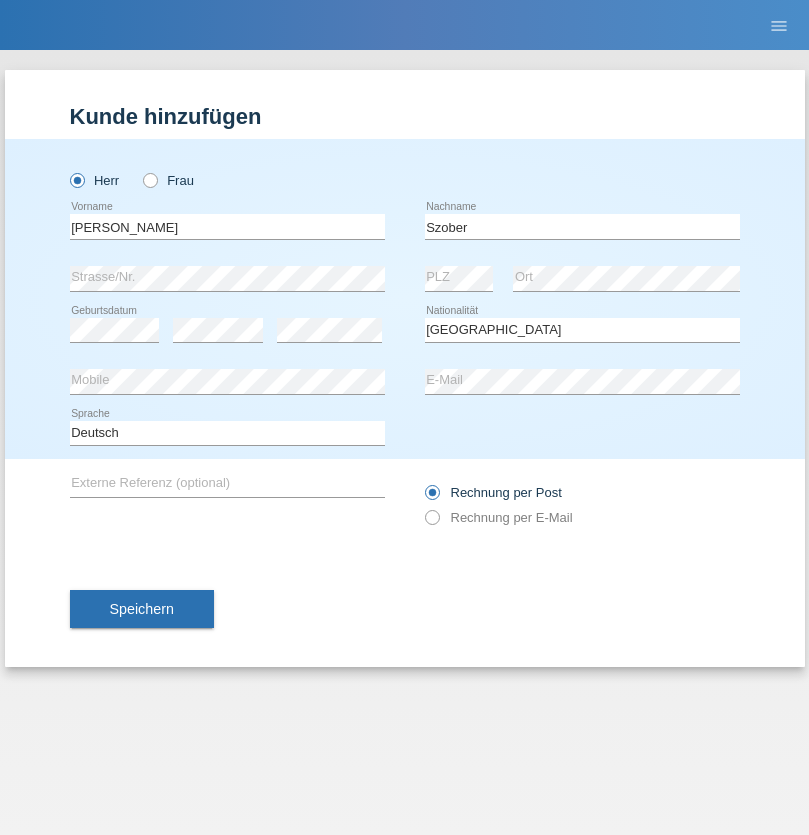 select on "C" 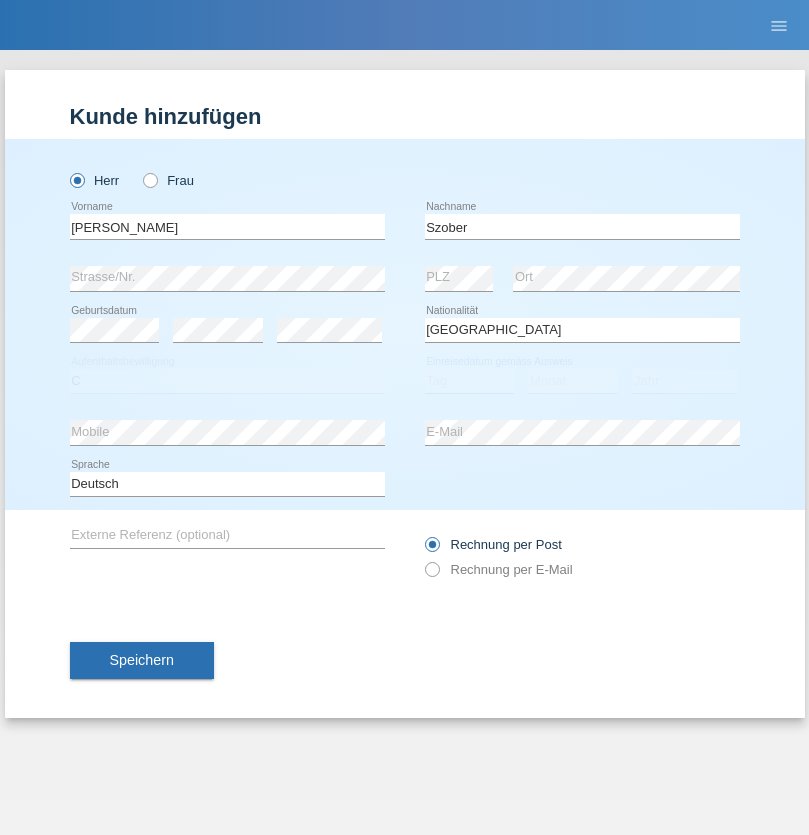 select on "01" 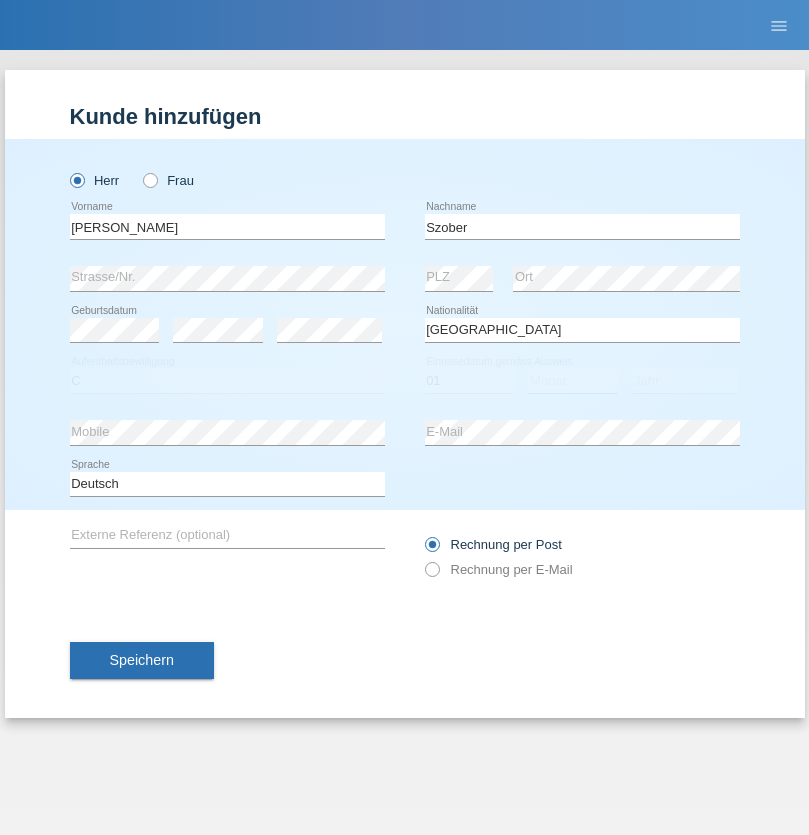 select on "05" 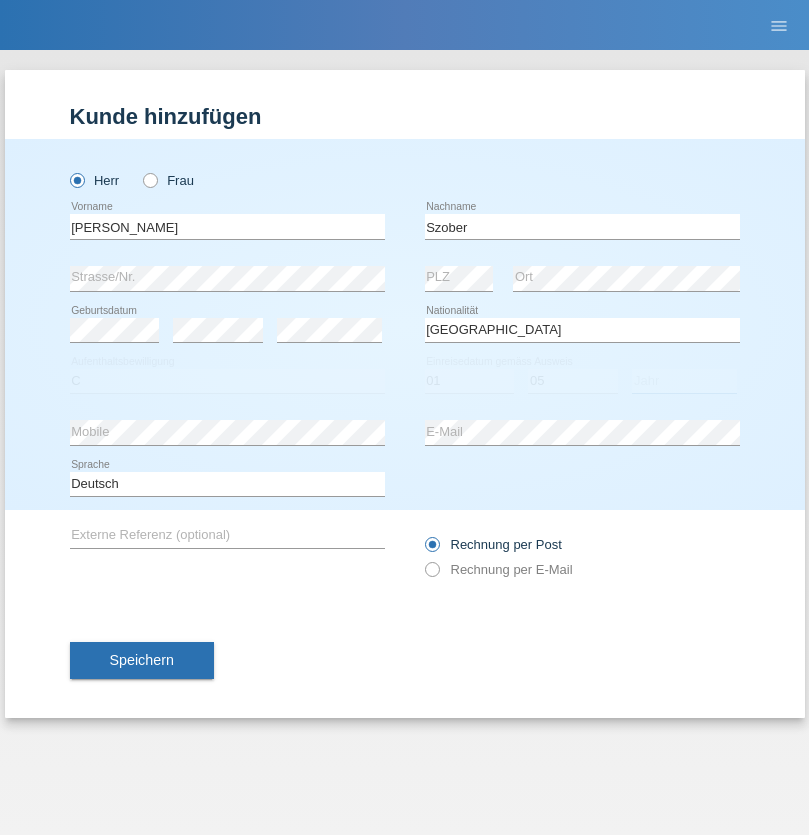 select on "2021" 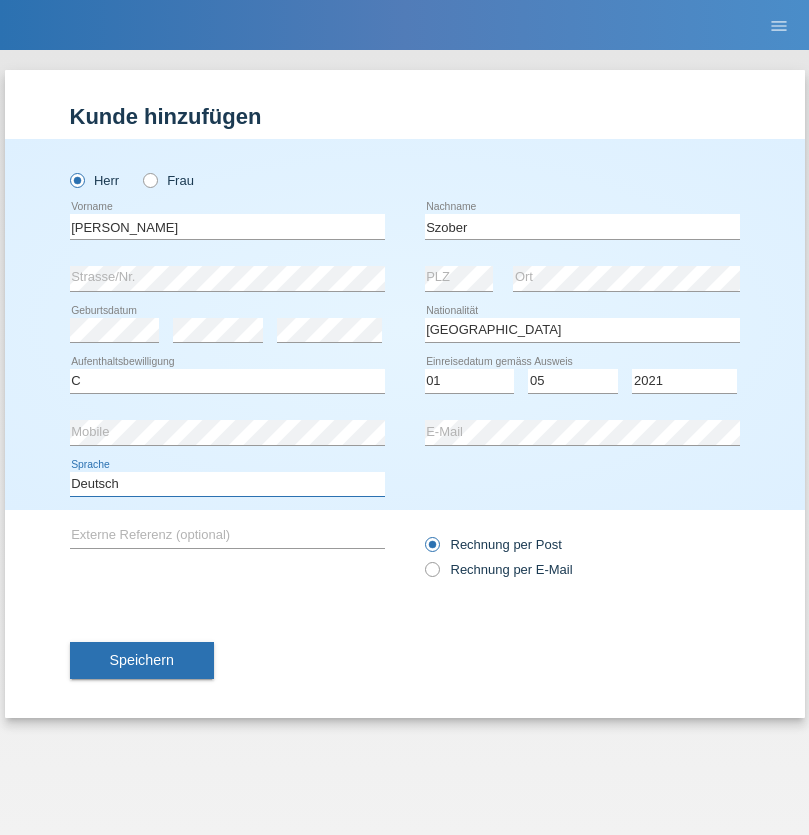 select on "en" 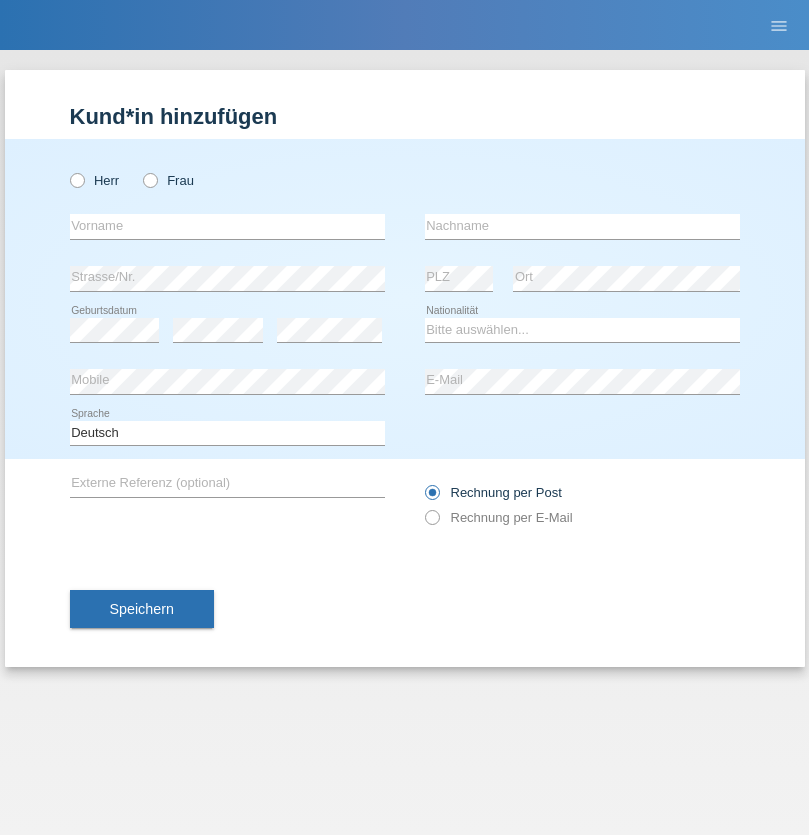scroll, scrollTop: 0, scrollLeft: 0, axis: both 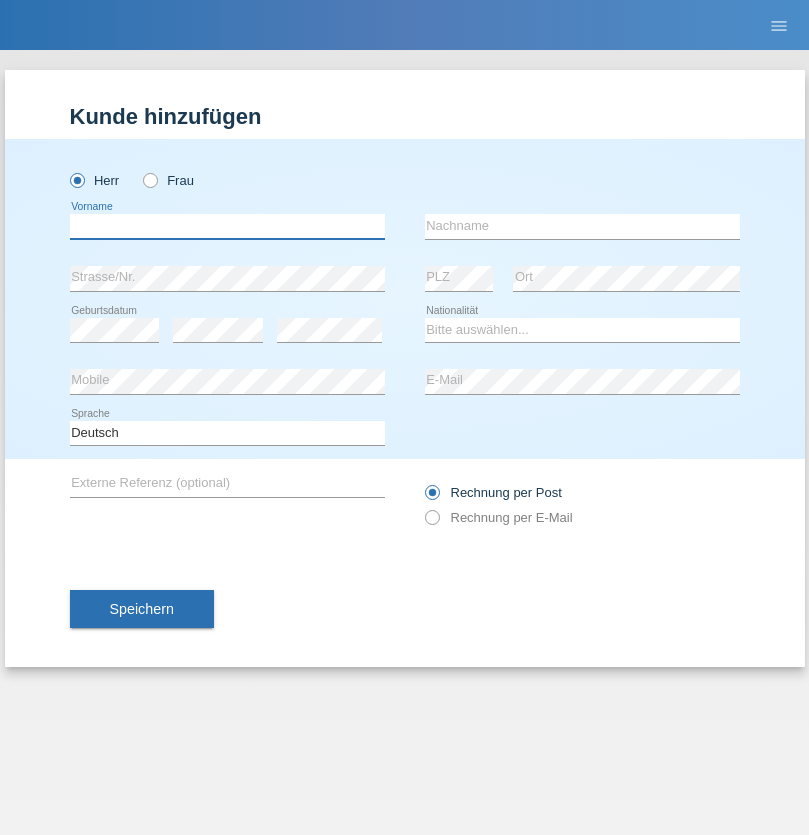 click at bounding box center (227, 226) 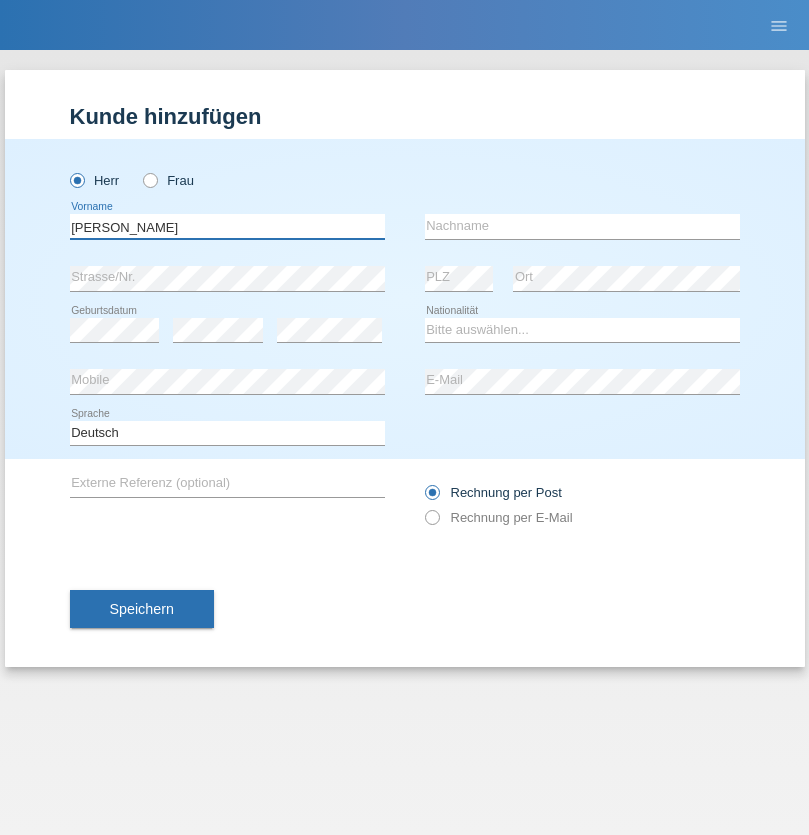 type on "[PERSON_NAME]" 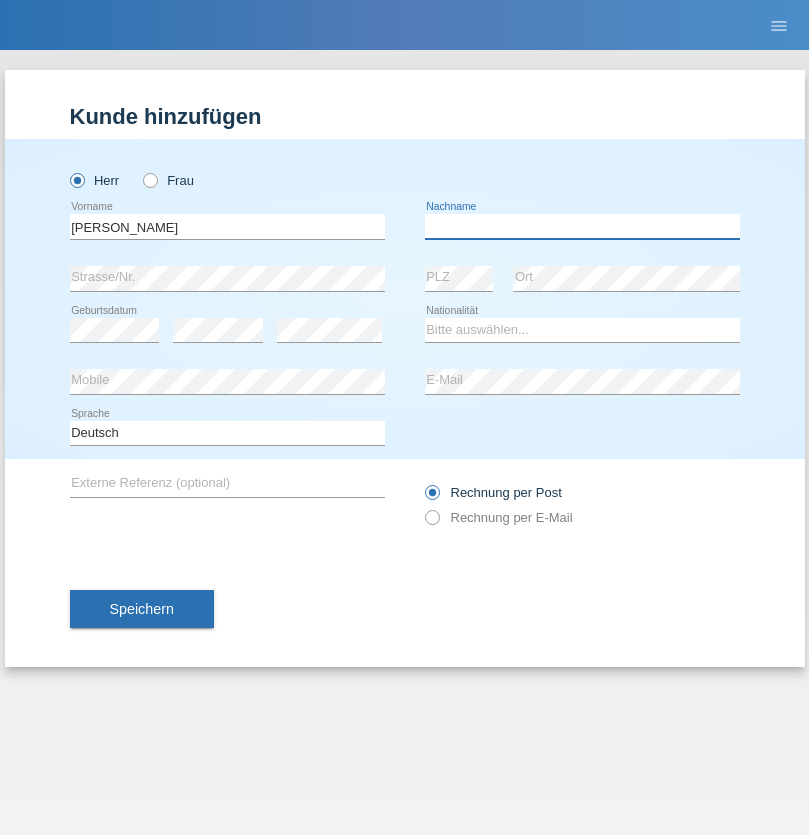 click at bounding box center (582, 226) 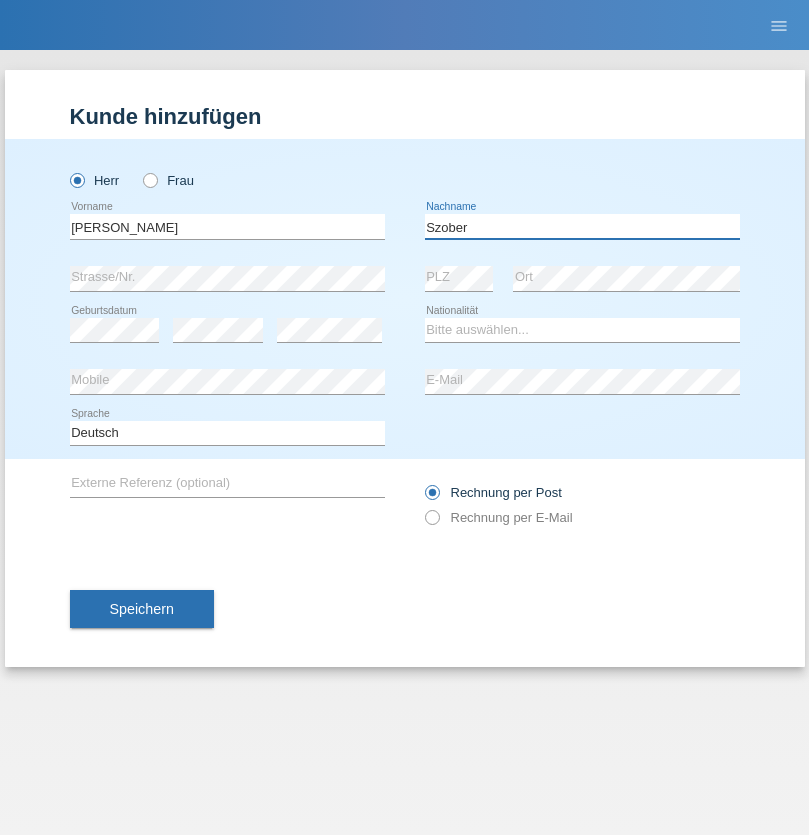 type on "Szober" 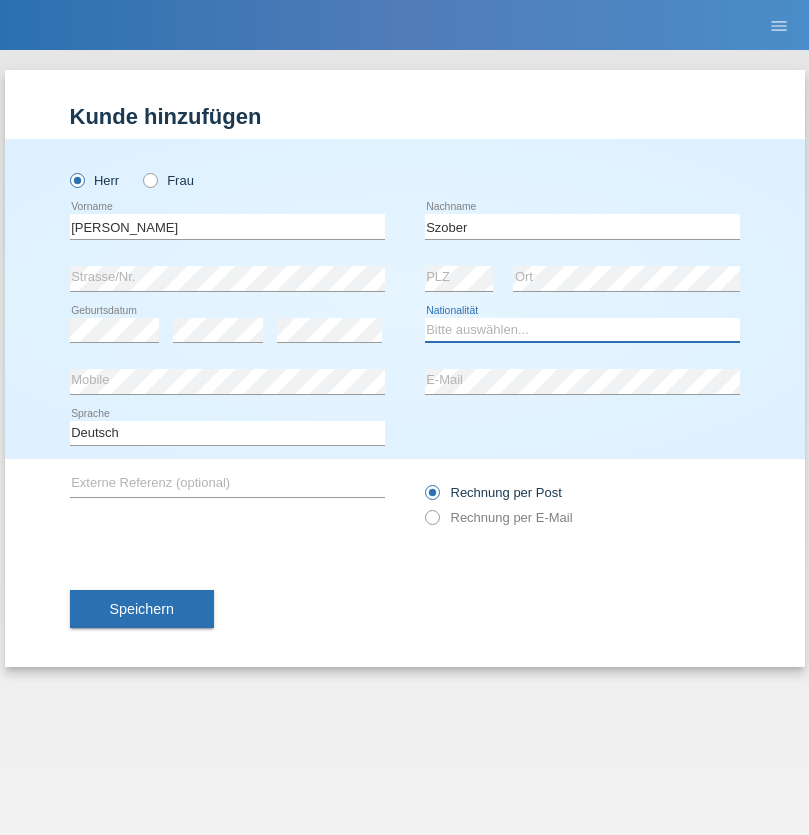 select on "PL" 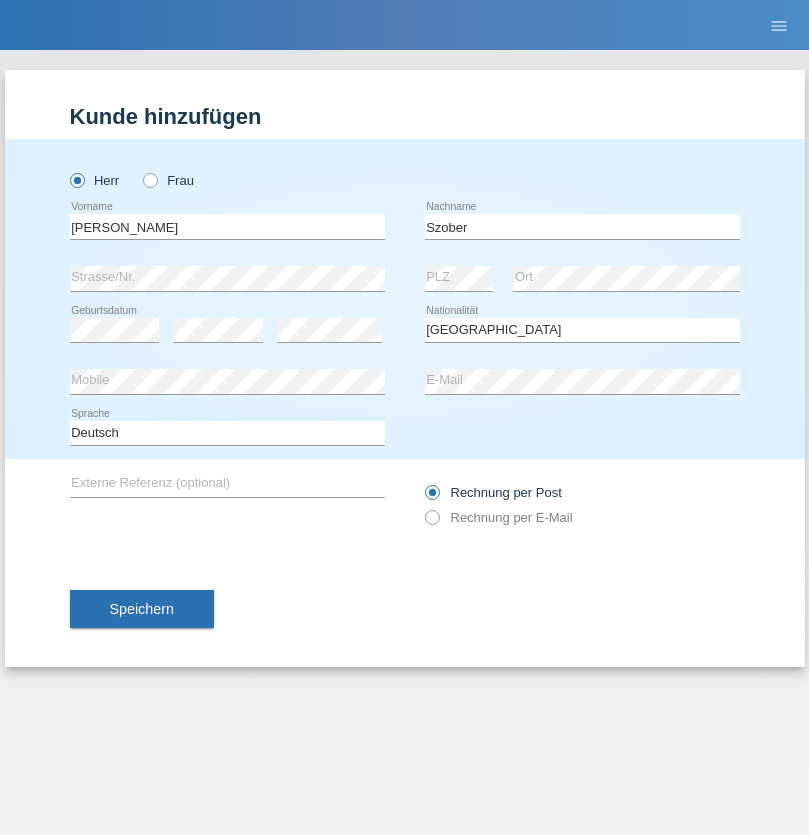 select on "C" 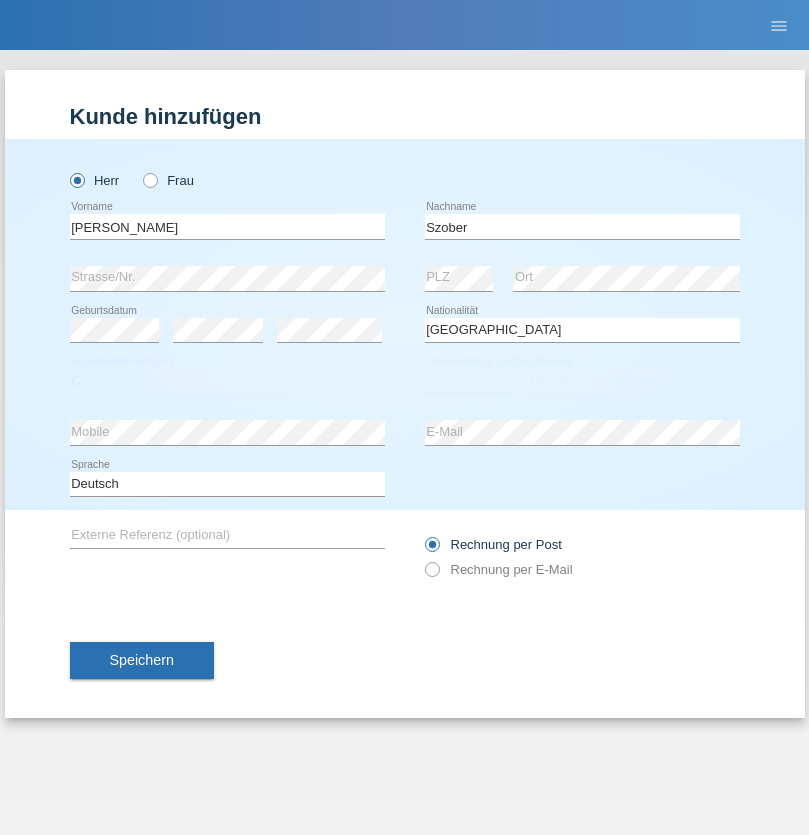select on "01" 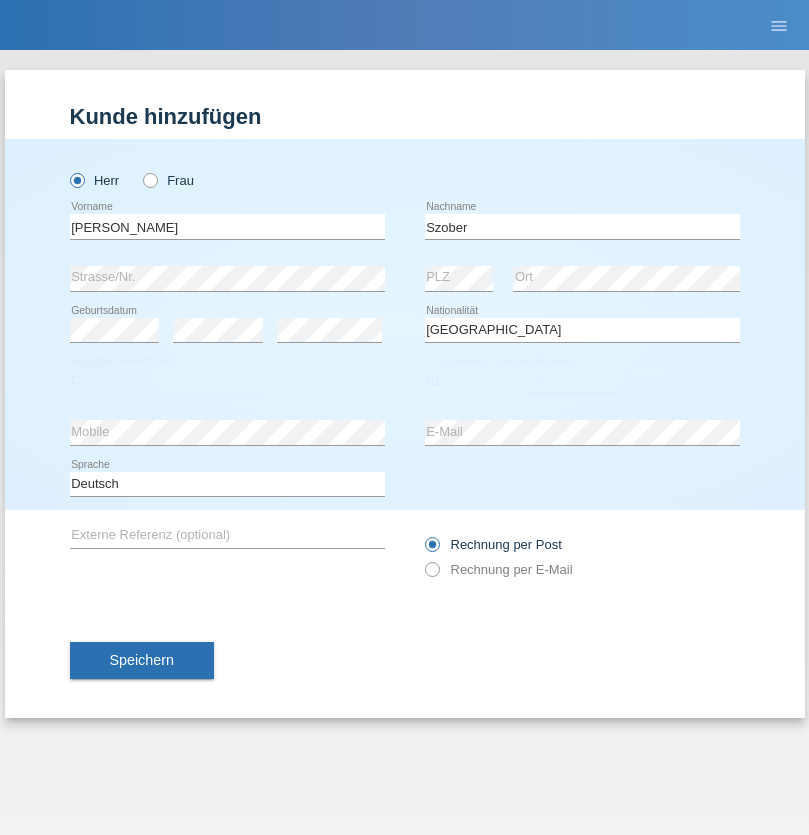 select on "05" 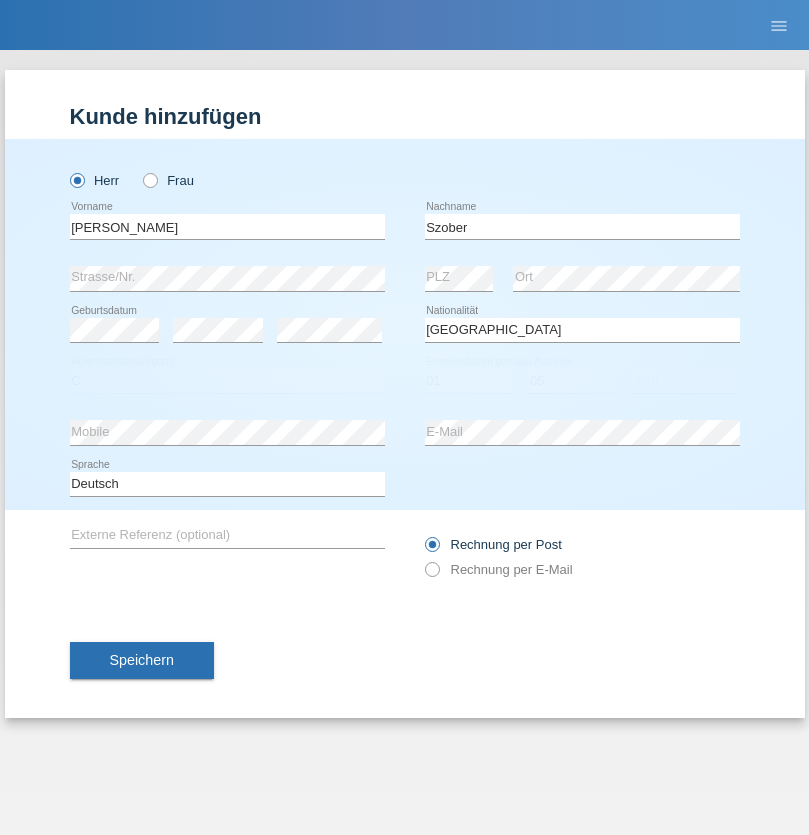 select on "2021" 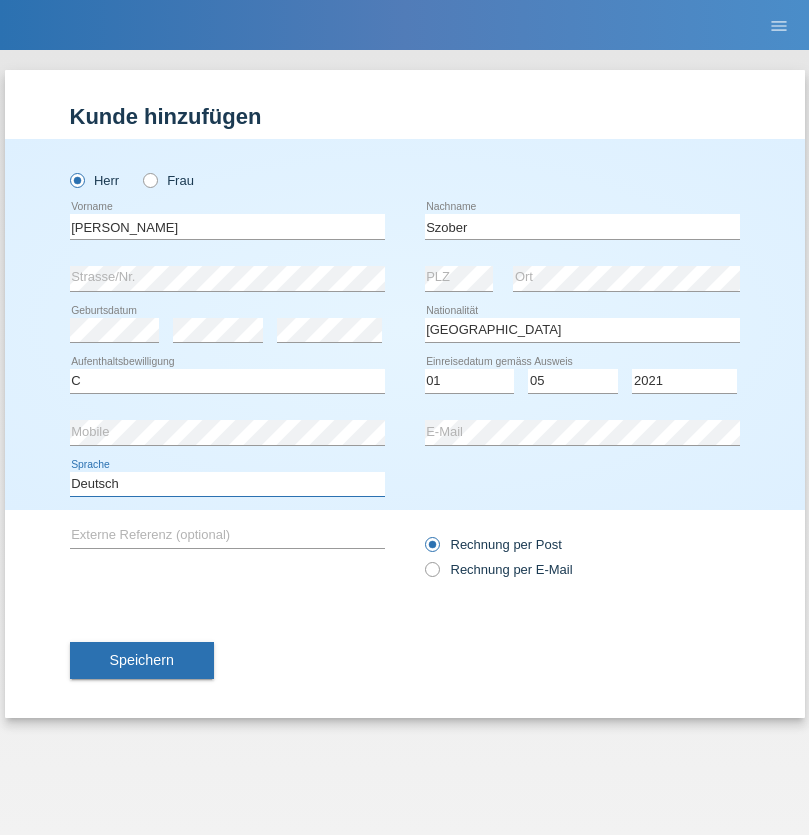 select on "en" 